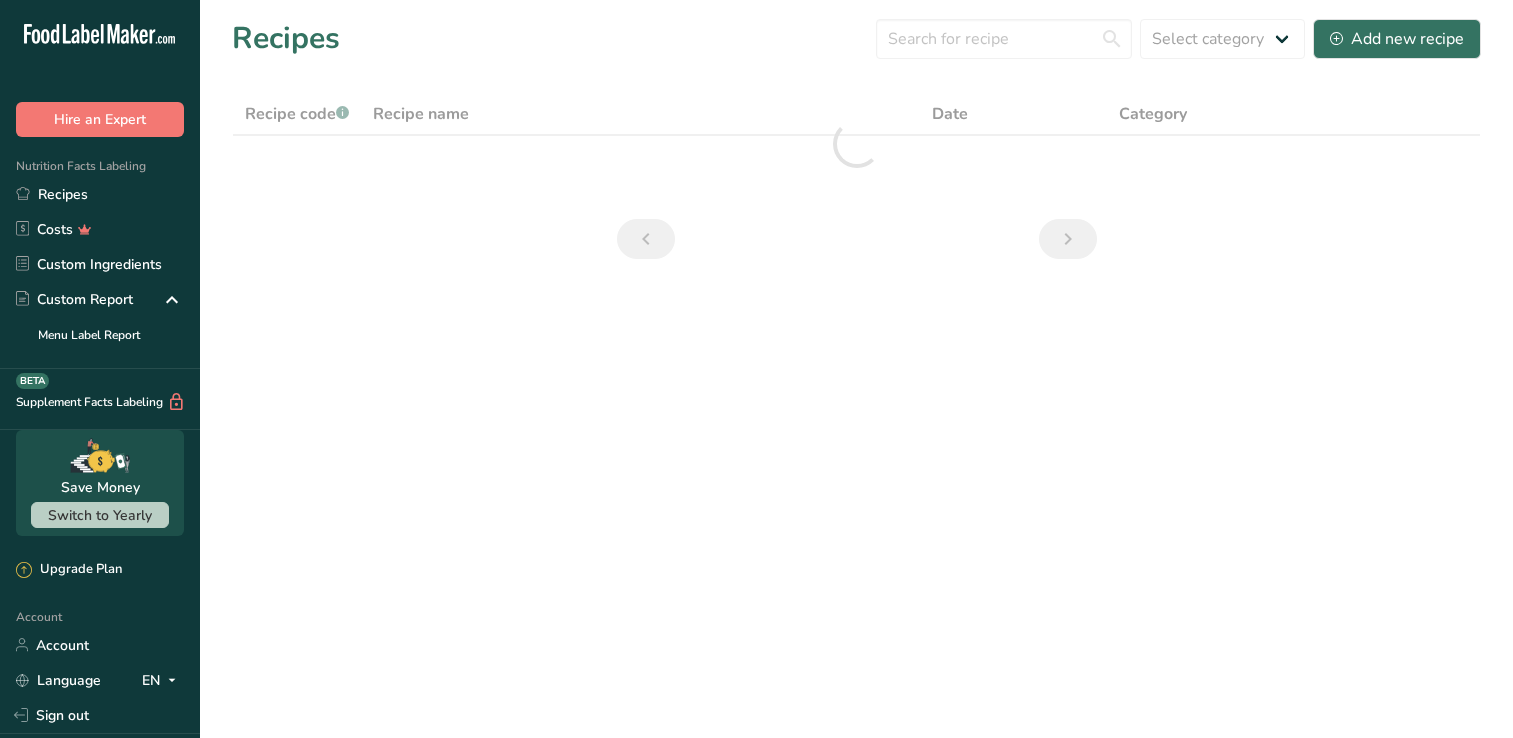 scroll, scrollTop: 0, scrollLeft: 0, axis: both 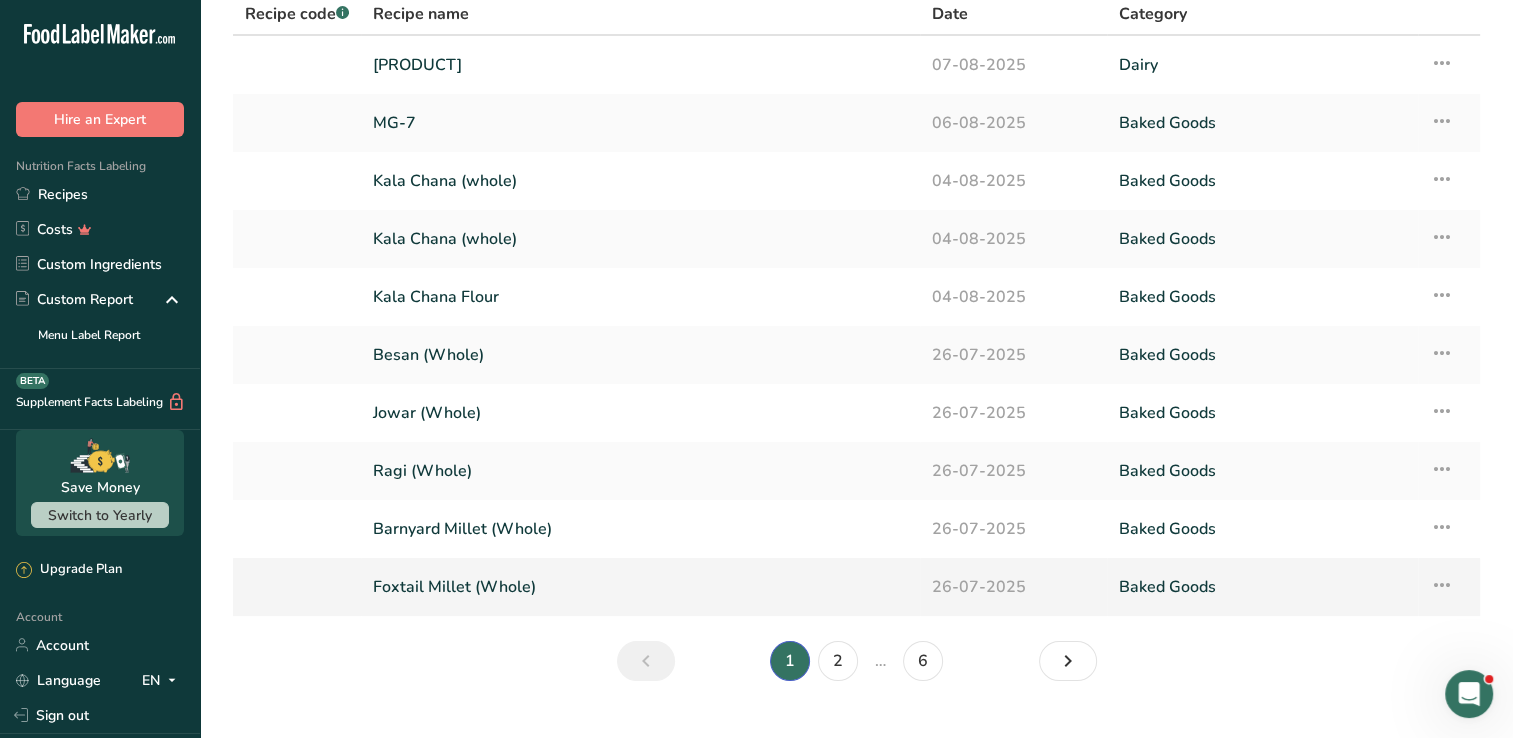 click on "Foxtail Millet (Whole)" at bounding box center (640, 587) 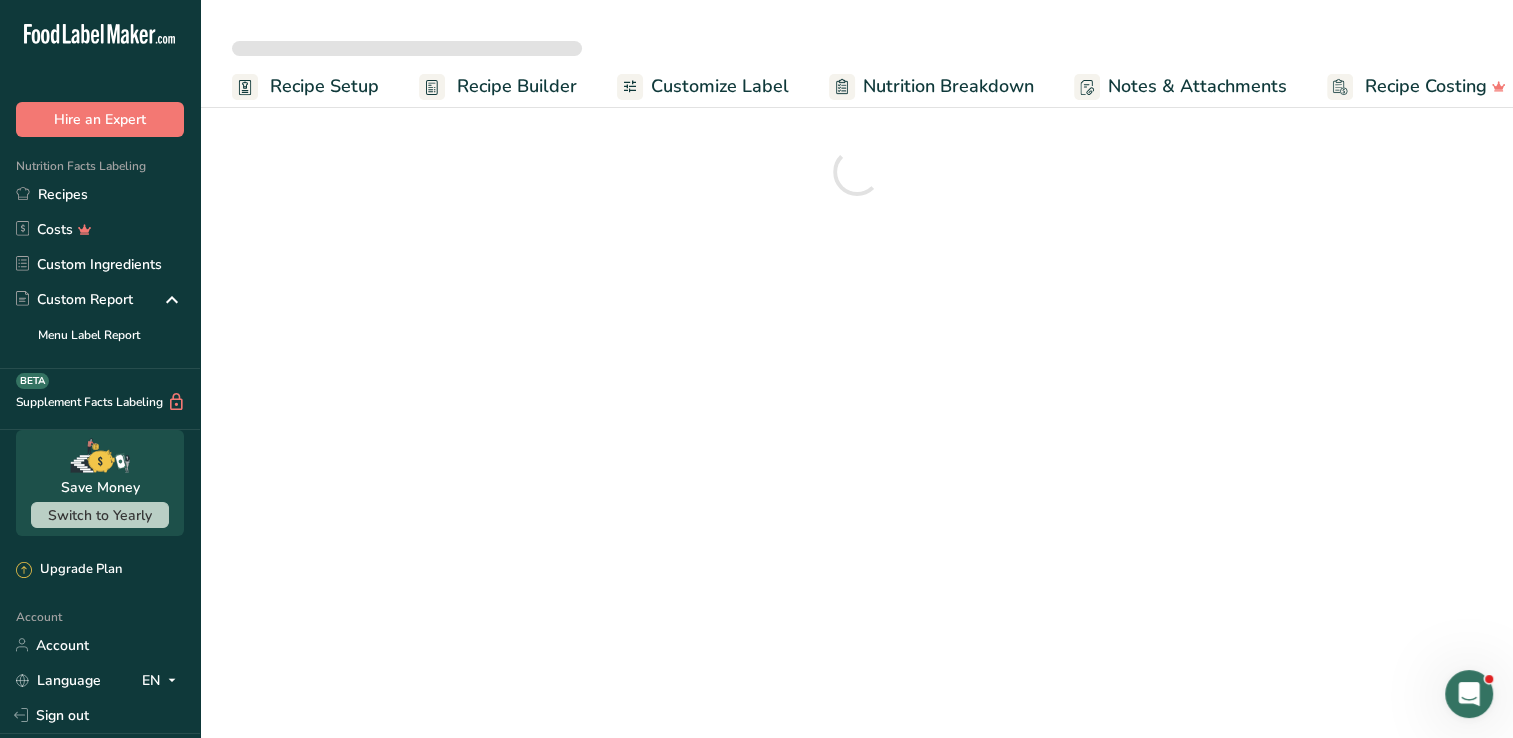 scroll, scrollTop: 0, scrollLeft: 0, axis: both 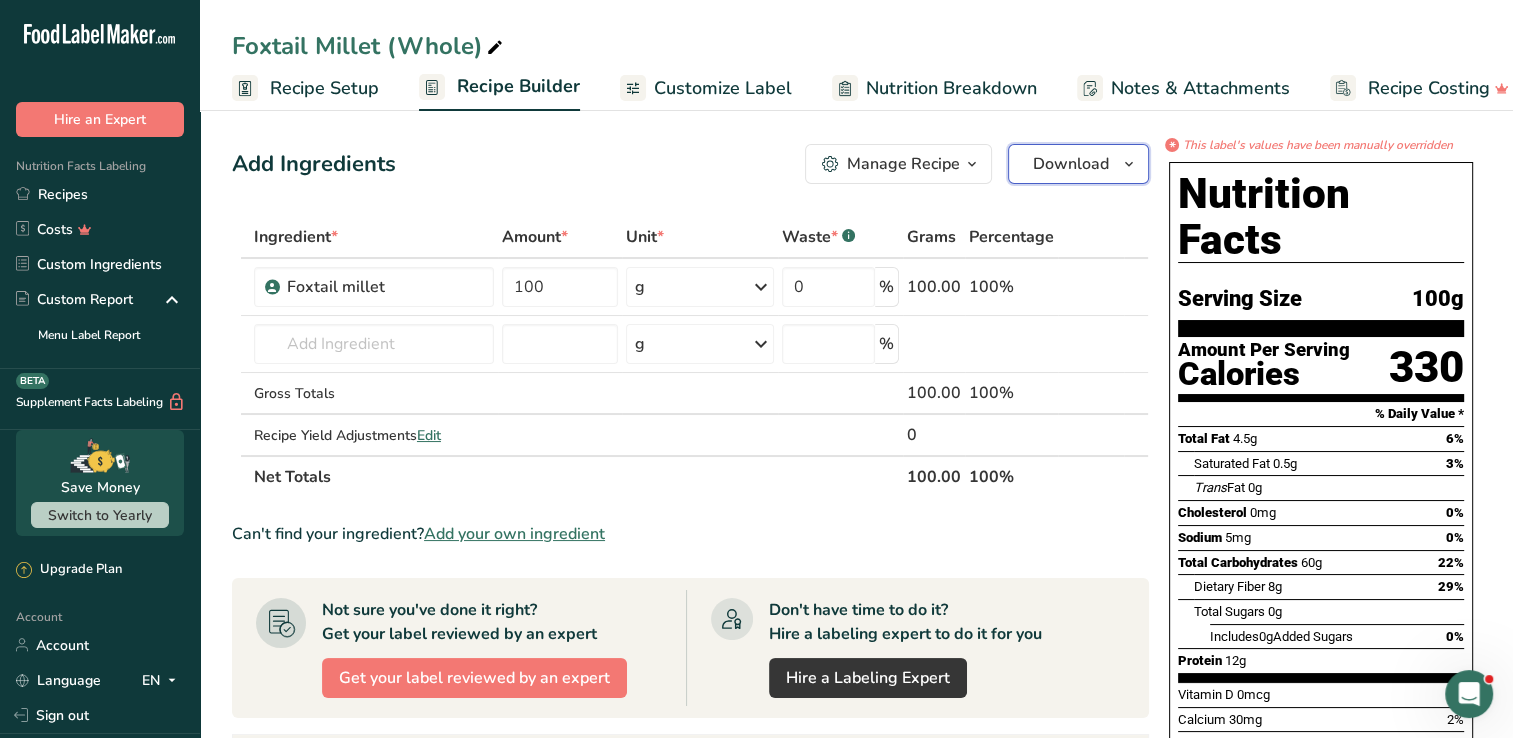 click on "Download" at bounding box center (1078, 164) 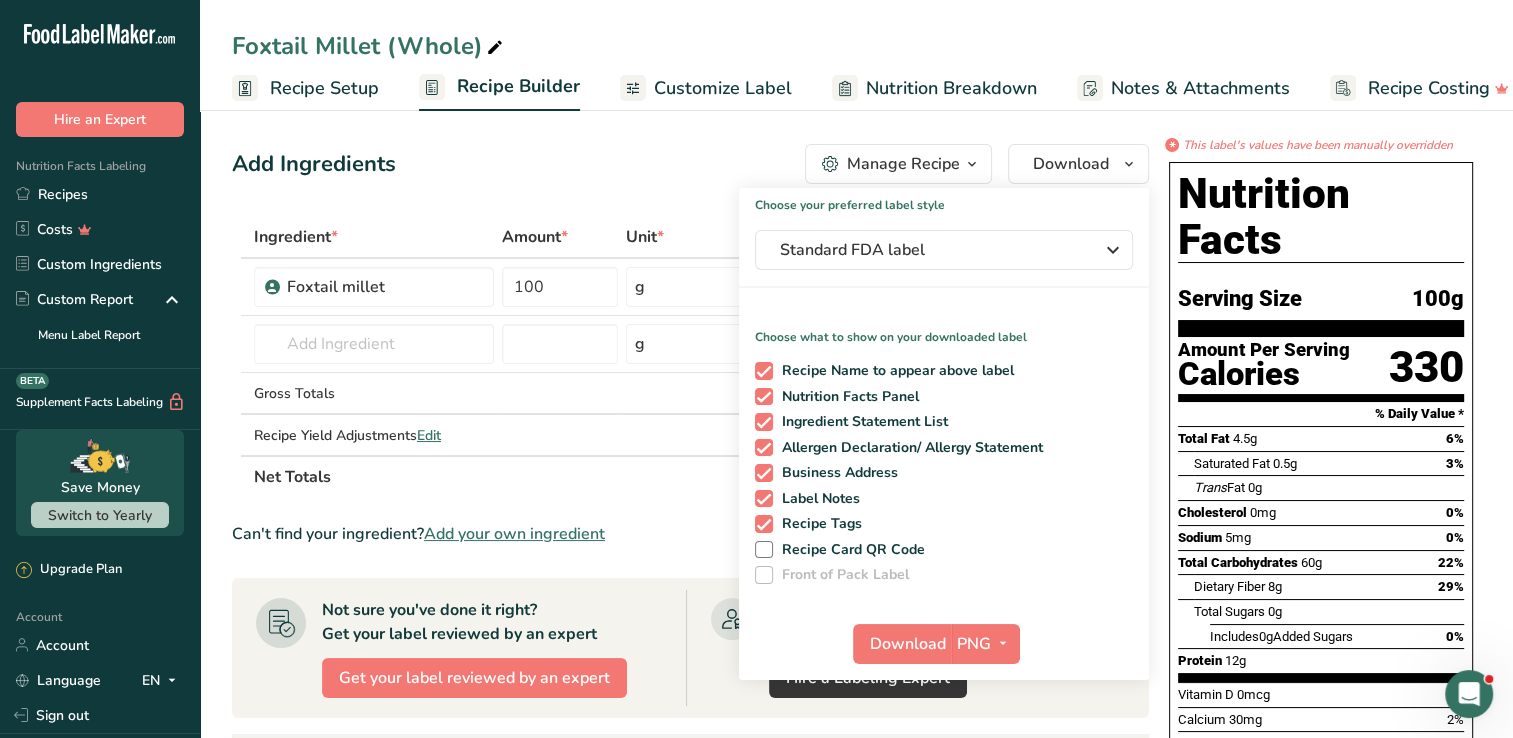 click on "Add Ingredients
Manage Recipe         Delete Recipe           Duplicate Recipe             Scale Recipe             Save as Sub-Recipe   .a-a{fill:#347362;}.b-a{fill:#fff;}                               Nutrition Breakdown                 Recipe Card
NEW
Amino Acids Pattern Report           Activity History
Download
Choose your preferred label style
Standard FDA label
Standard FDA label
The most common format for nutrition facts labels in compliance with the FDA's typeface, style and requirements
Tabular FDA label
A label format compliant with the FDA regulations presented in a tabular (horizontal) display.
Linear FDA label
A simple linear display for small sized packages.
Simplified FDA label" at bounding box center (690, 164) 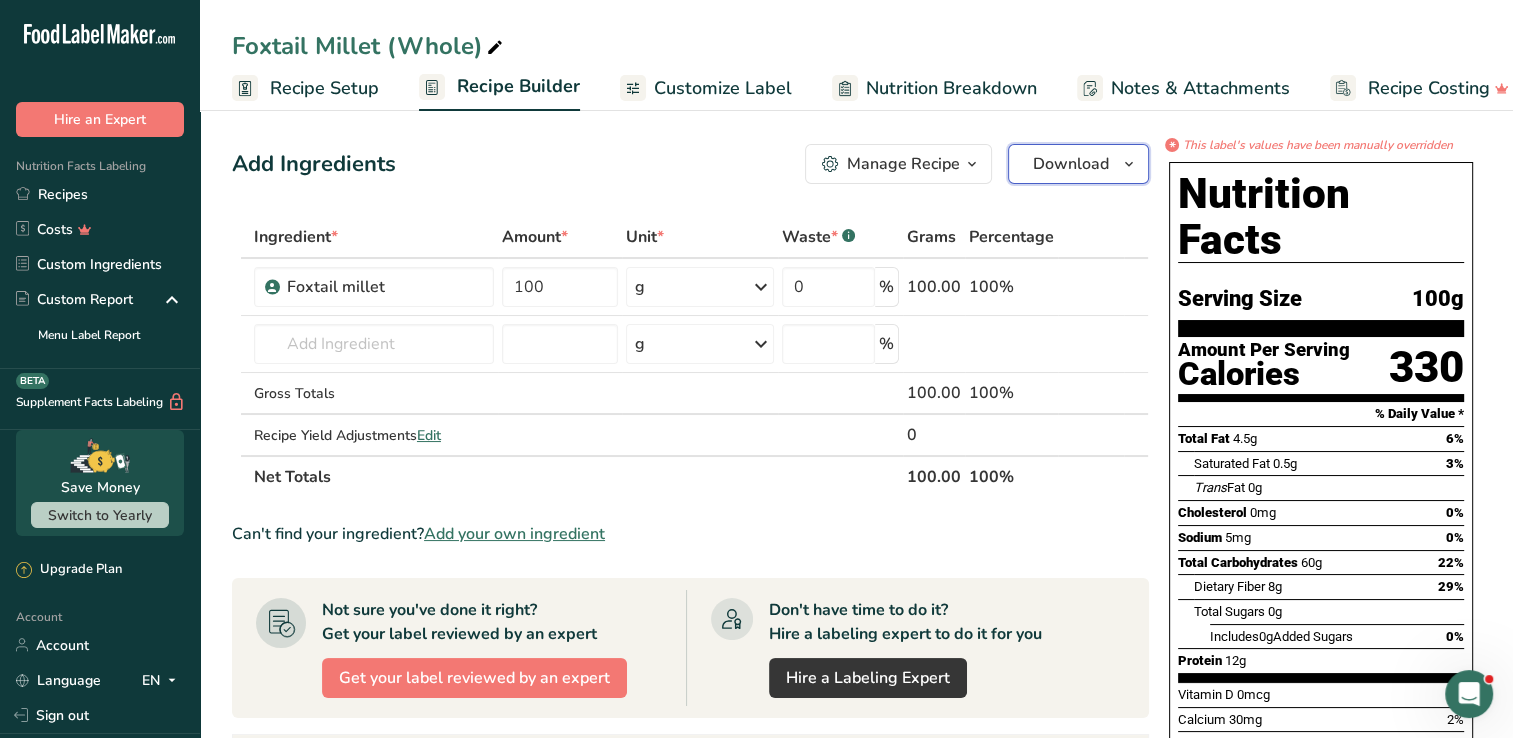 click on "Download" at bounding box center (1071, 164) 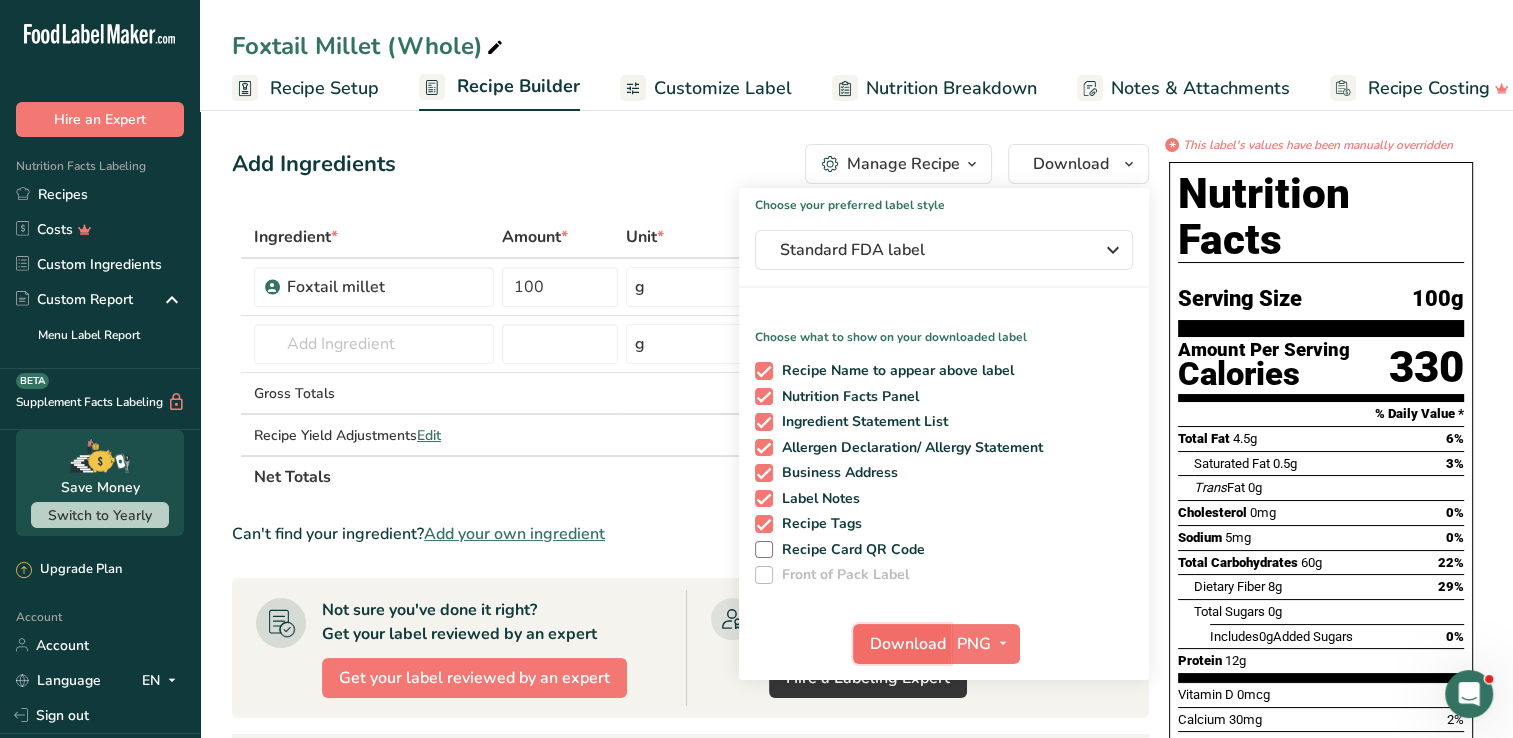 click on "Download" at bounding box center (908, 644) 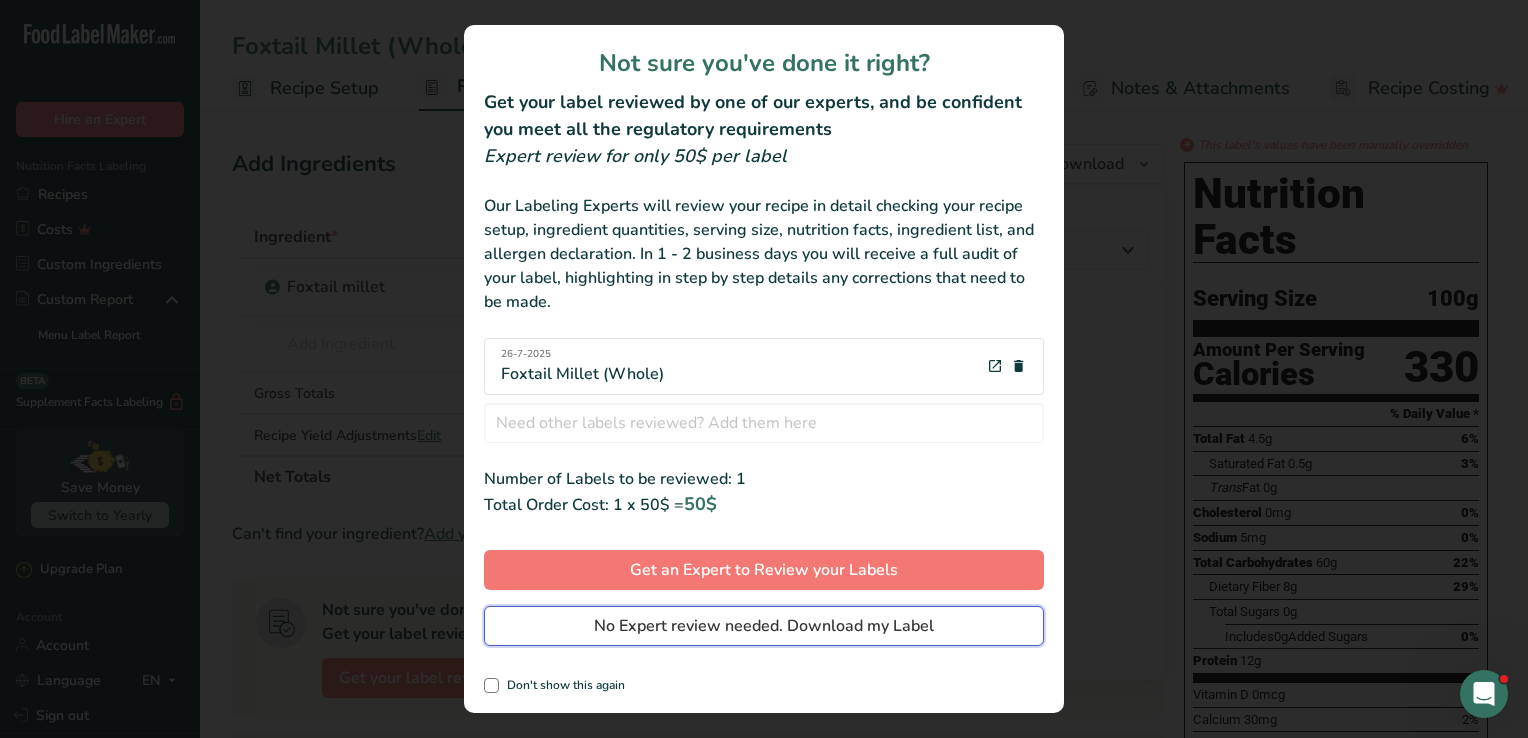 click on "No Expert review needed. Download my Label" at bounding box center (764, 626) 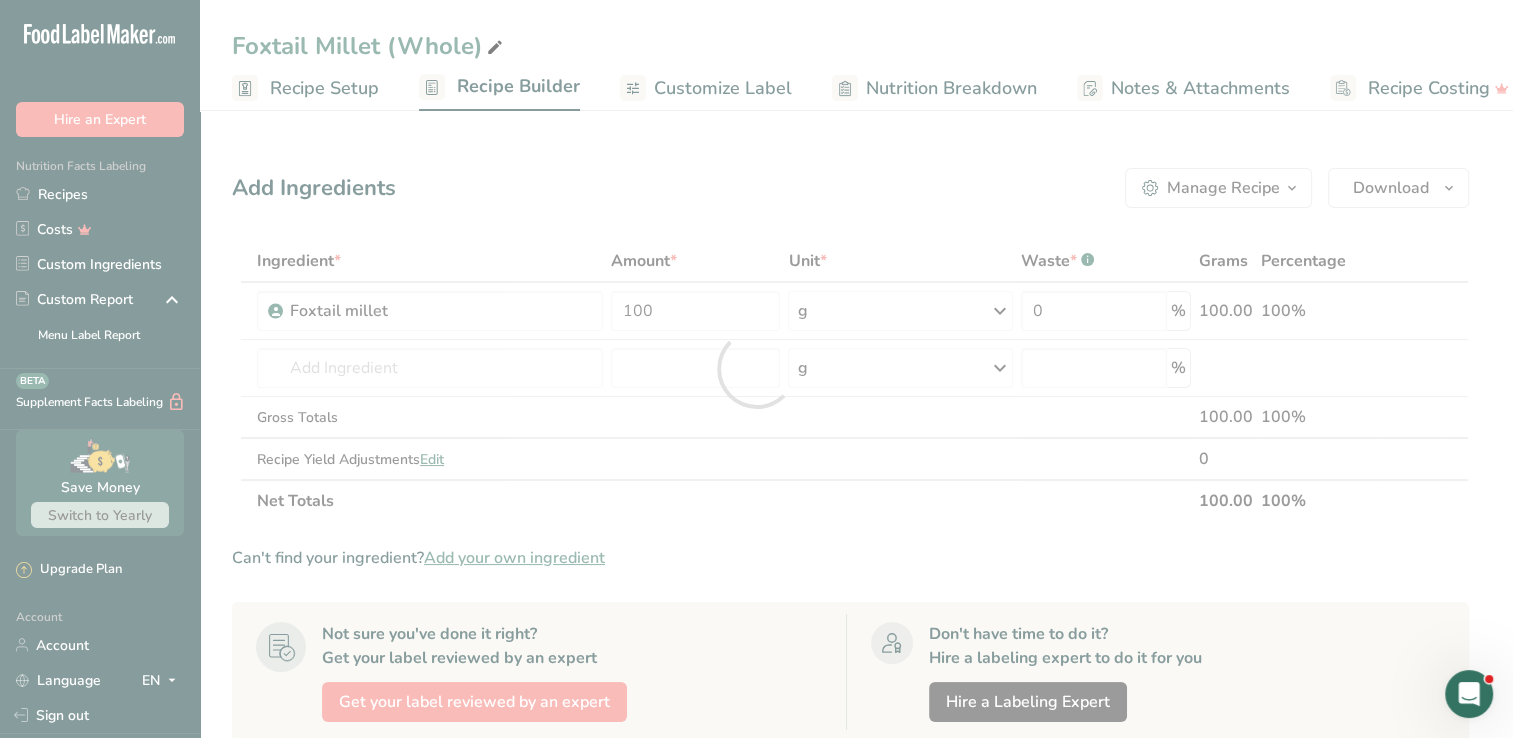 scroll, scrollTop: 0, scrollLeft: 0, axis: both 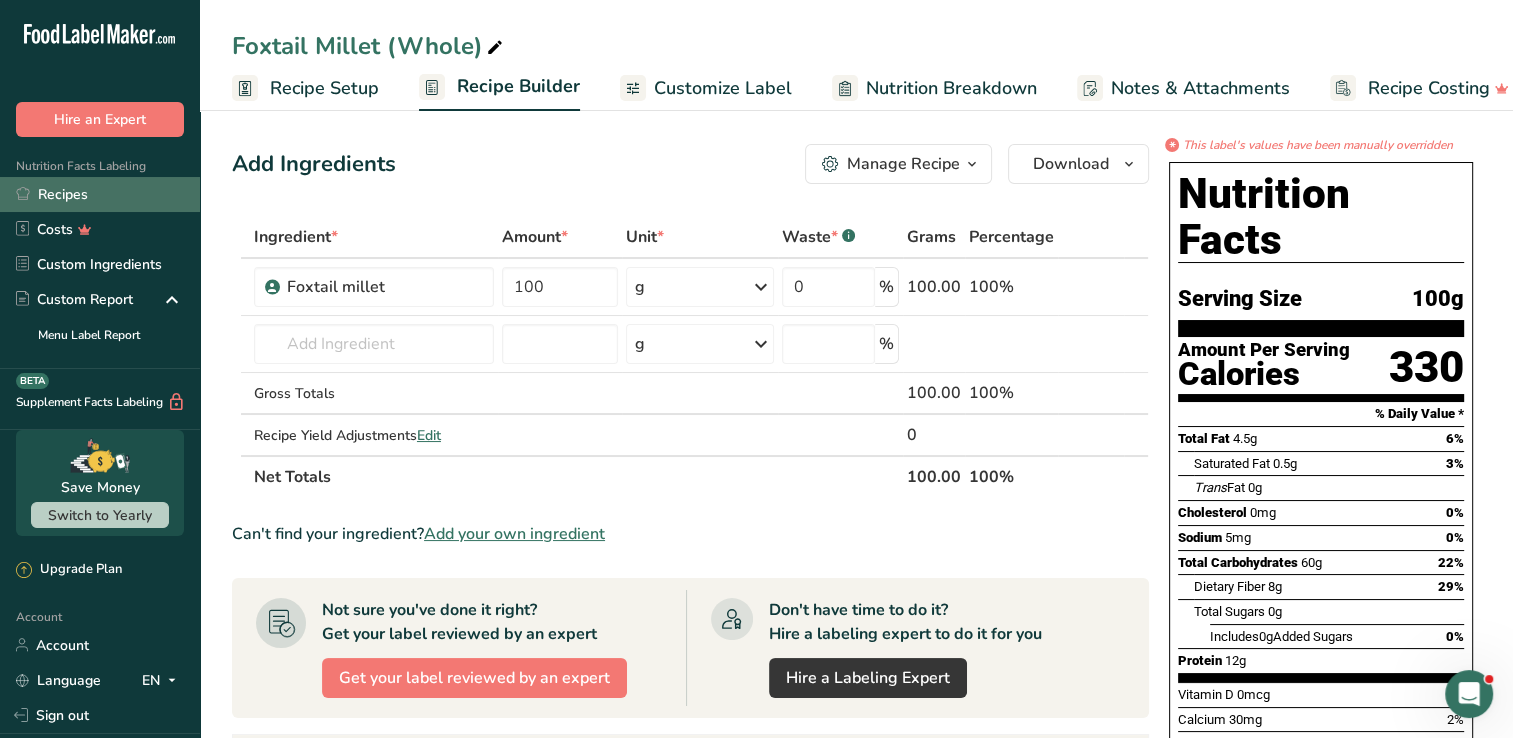 click on "Recipes" at bounding box center (100, 194) 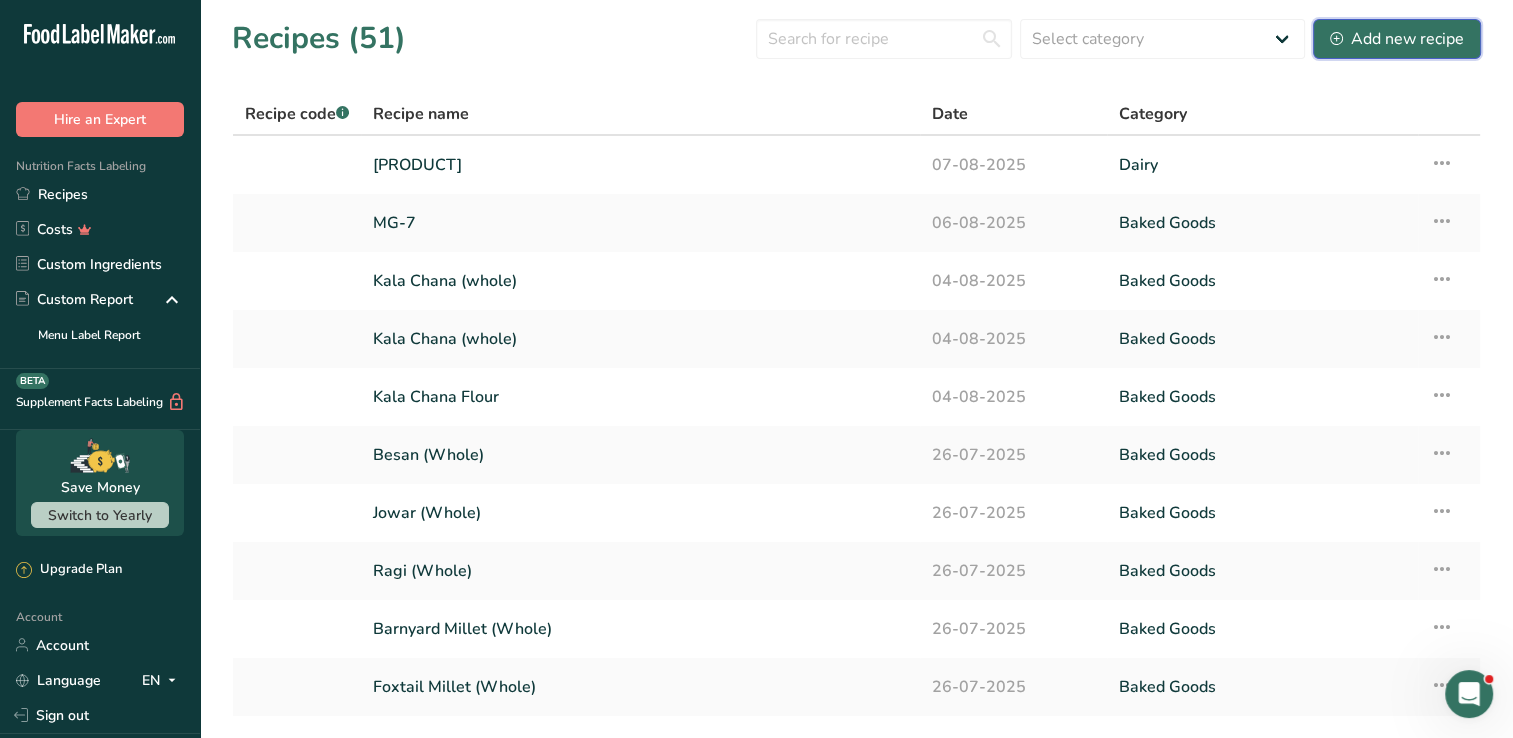 click on "Add new recipe" at bounding box center [1397, 39] 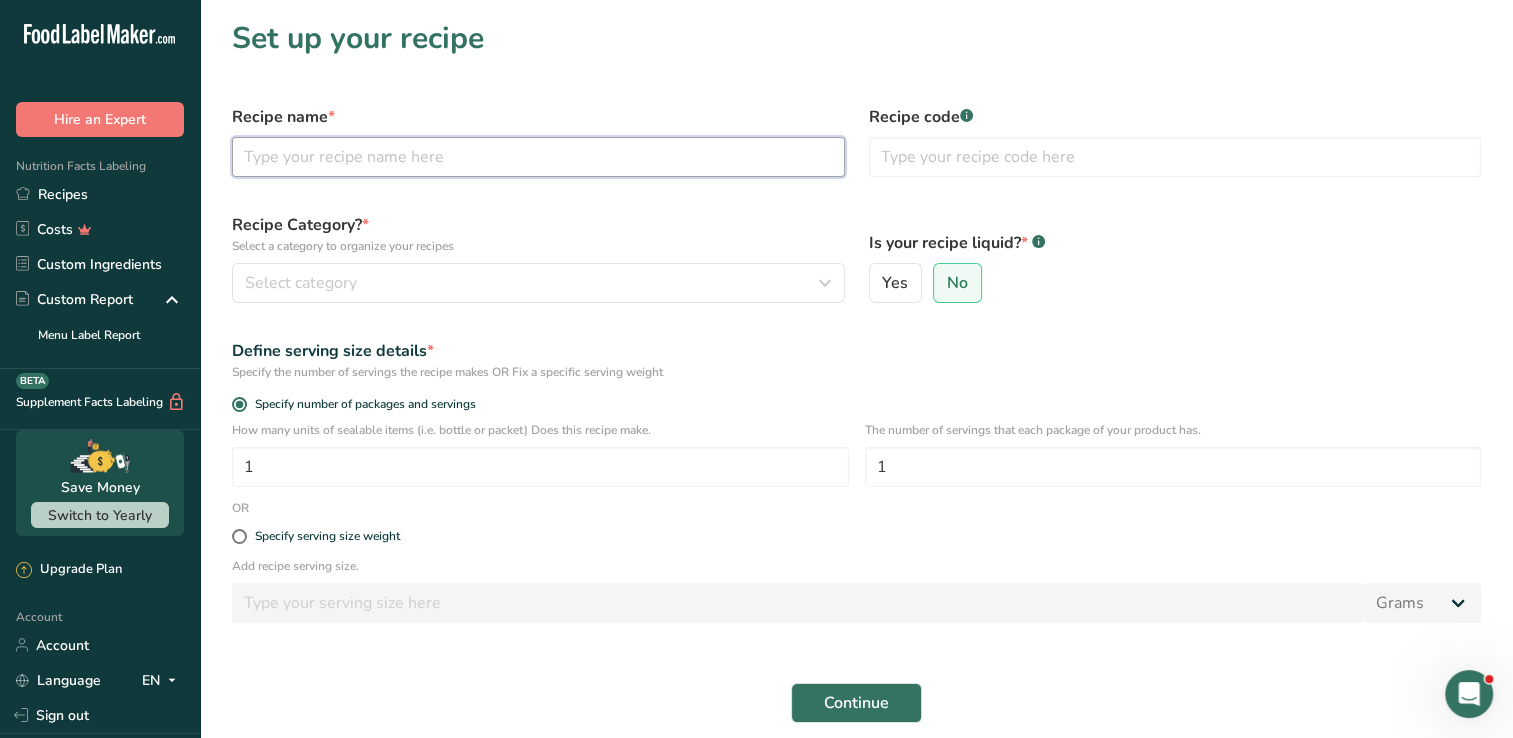 click at bounding box center [538, 157] 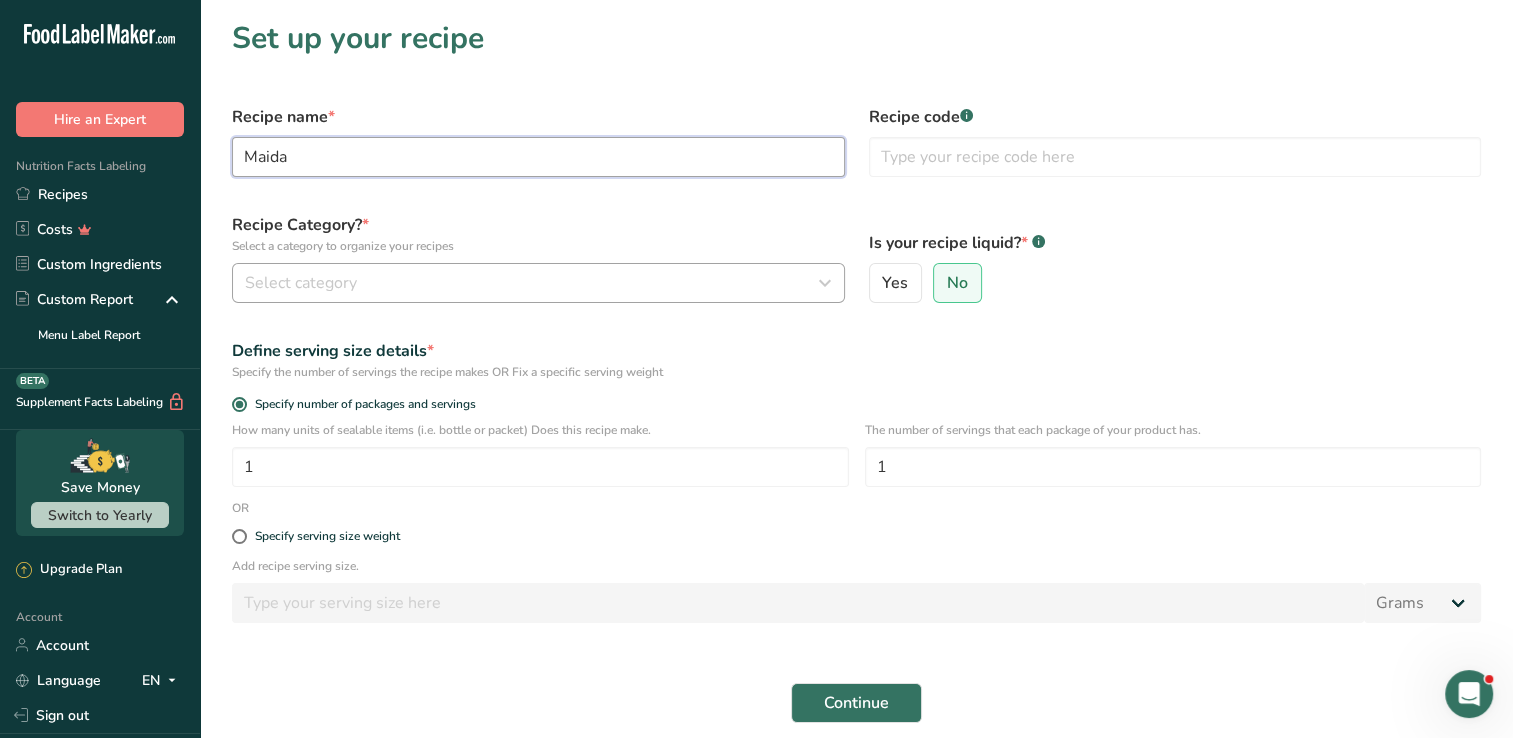 type on "Maida" 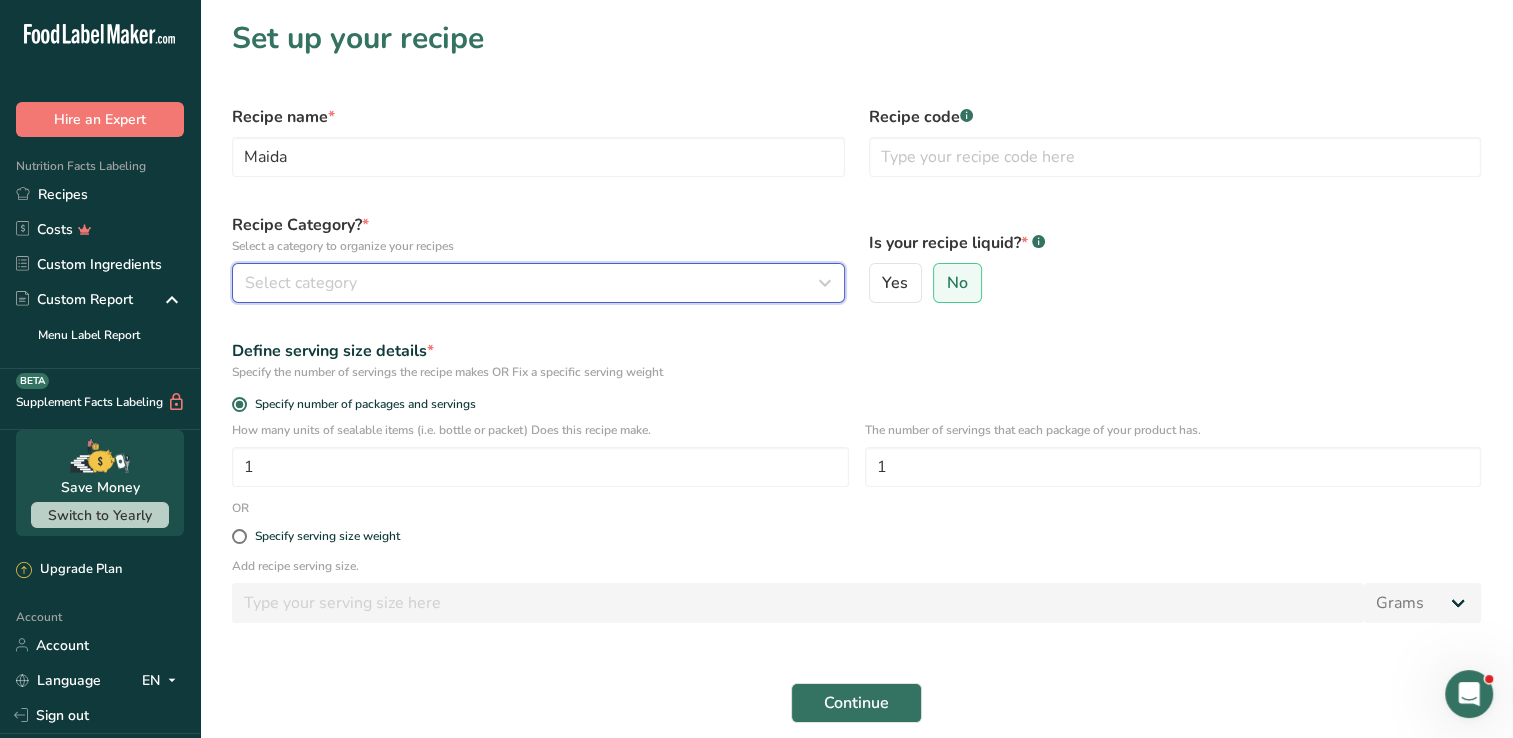 click on "Select category" at bounding box center (532, 283) 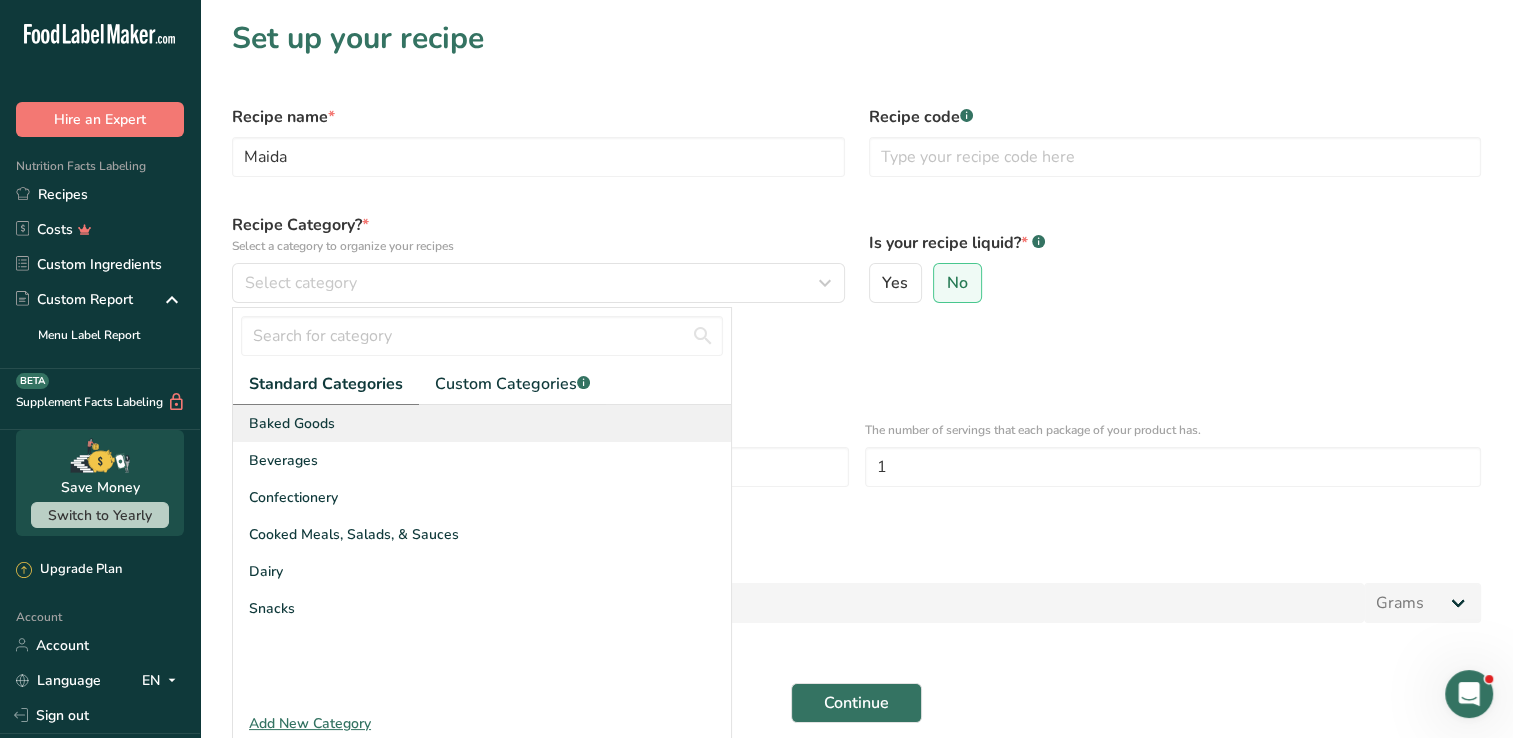 click on "Baked Goods" at bounding box center [482, 423] 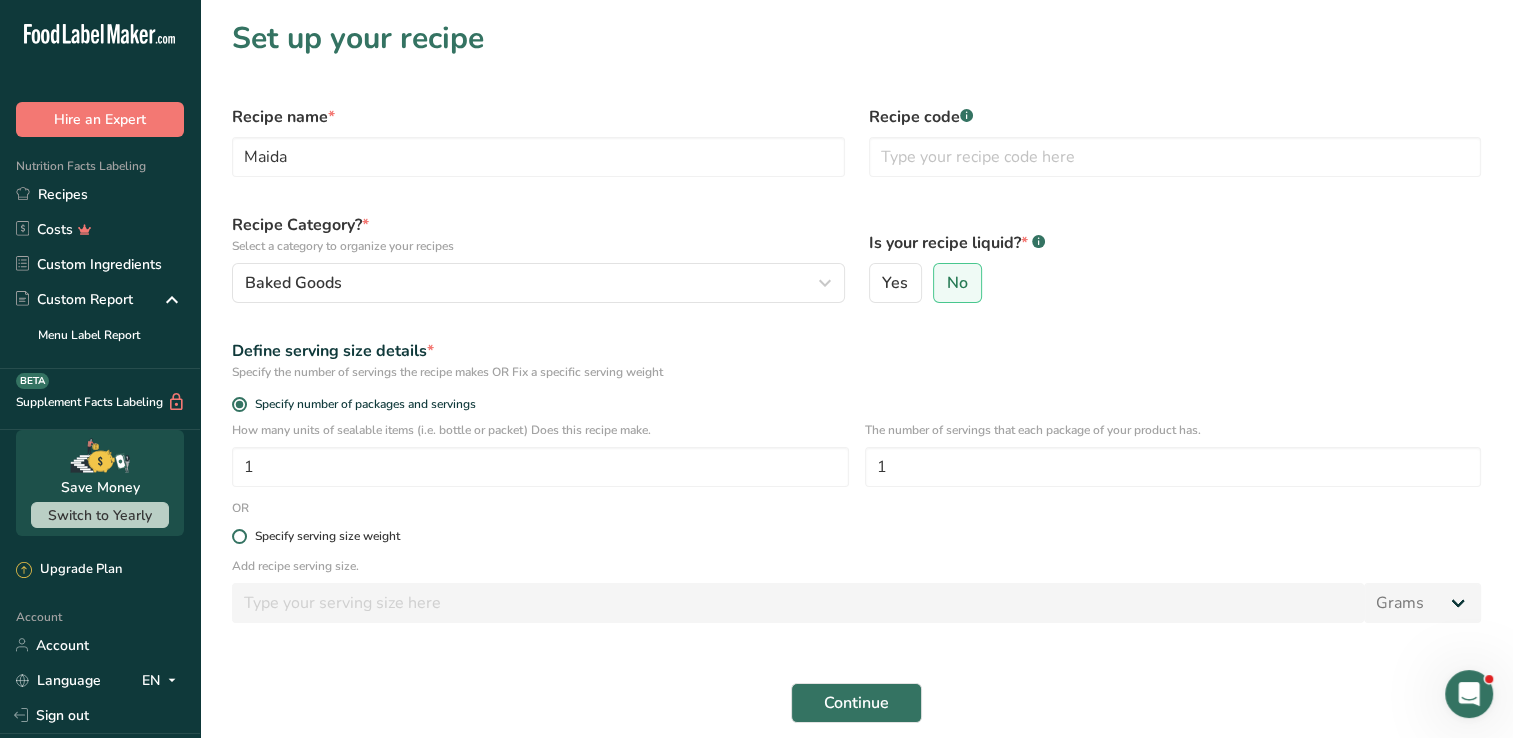 click on "Specify serving size weight" at bounding box center [327, 536] 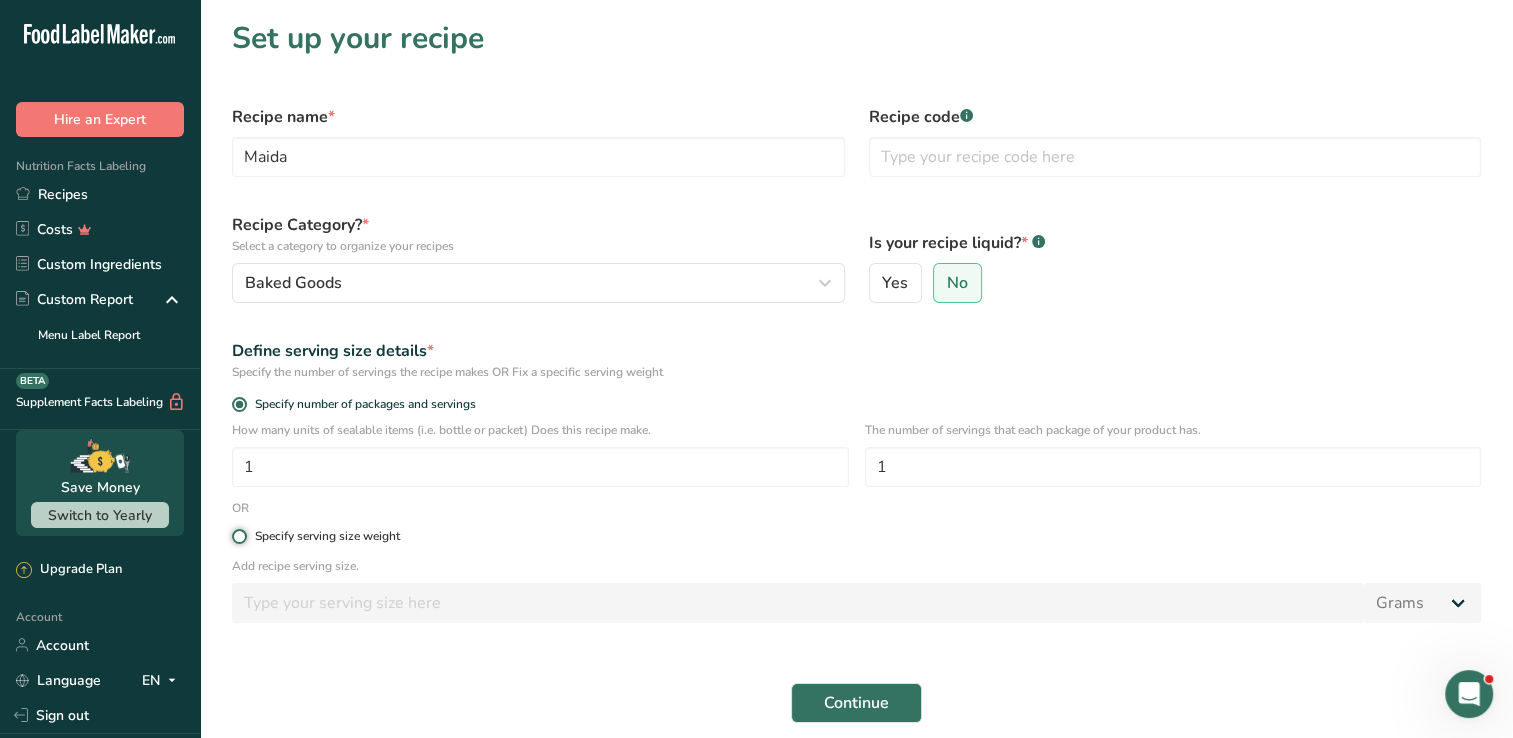 click on "Specify serving size weight" at bounding box center [238, 536] 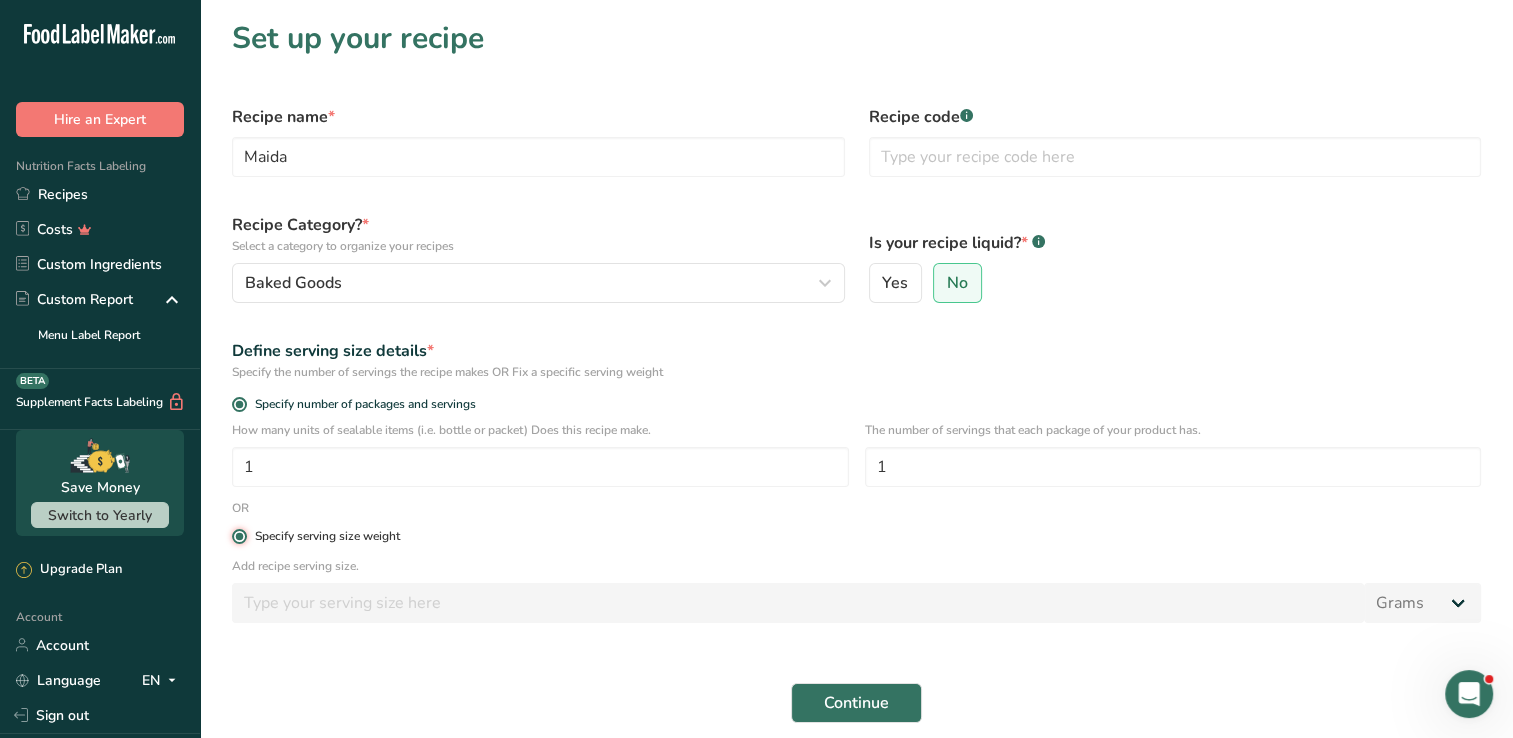 radio on "false" 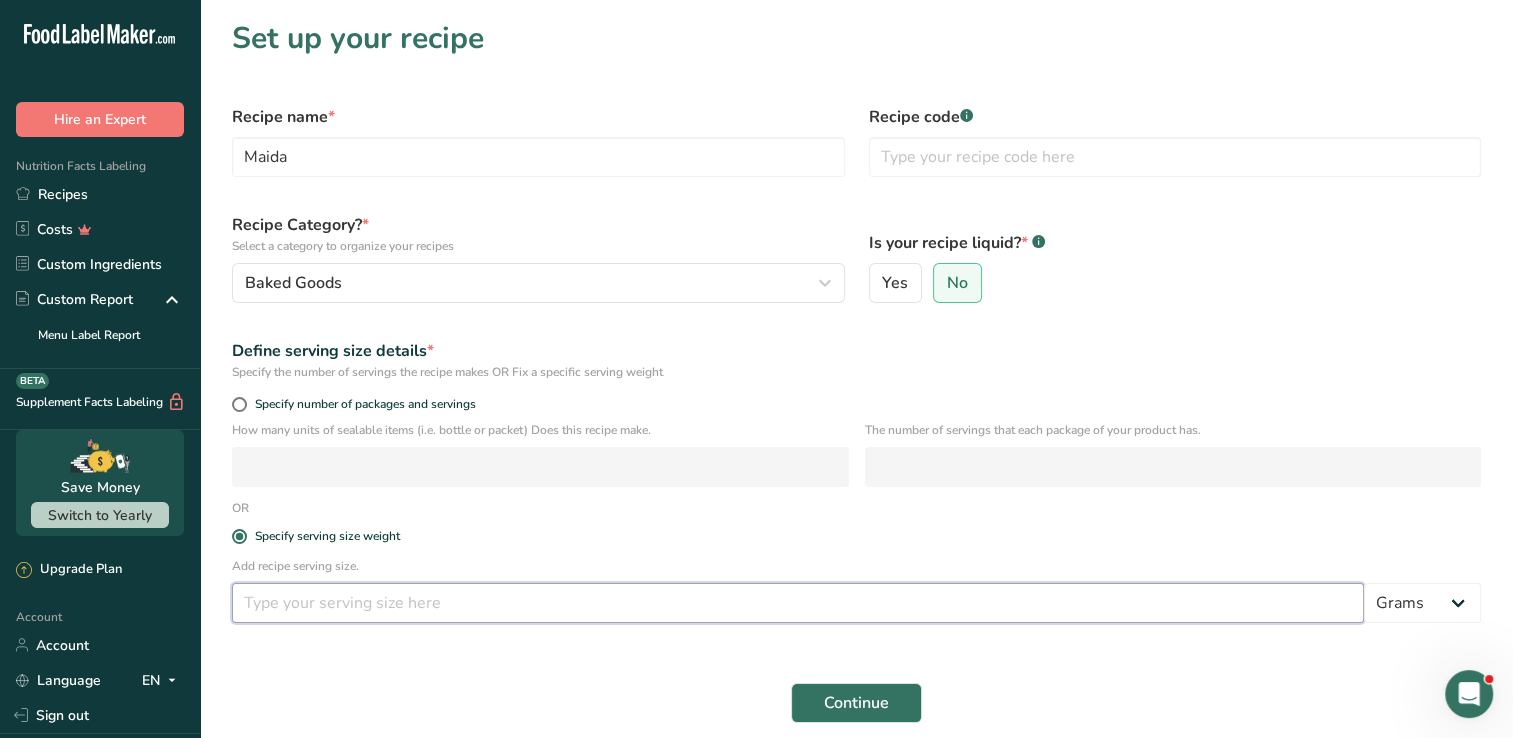 click at bounding box center (798, 603) 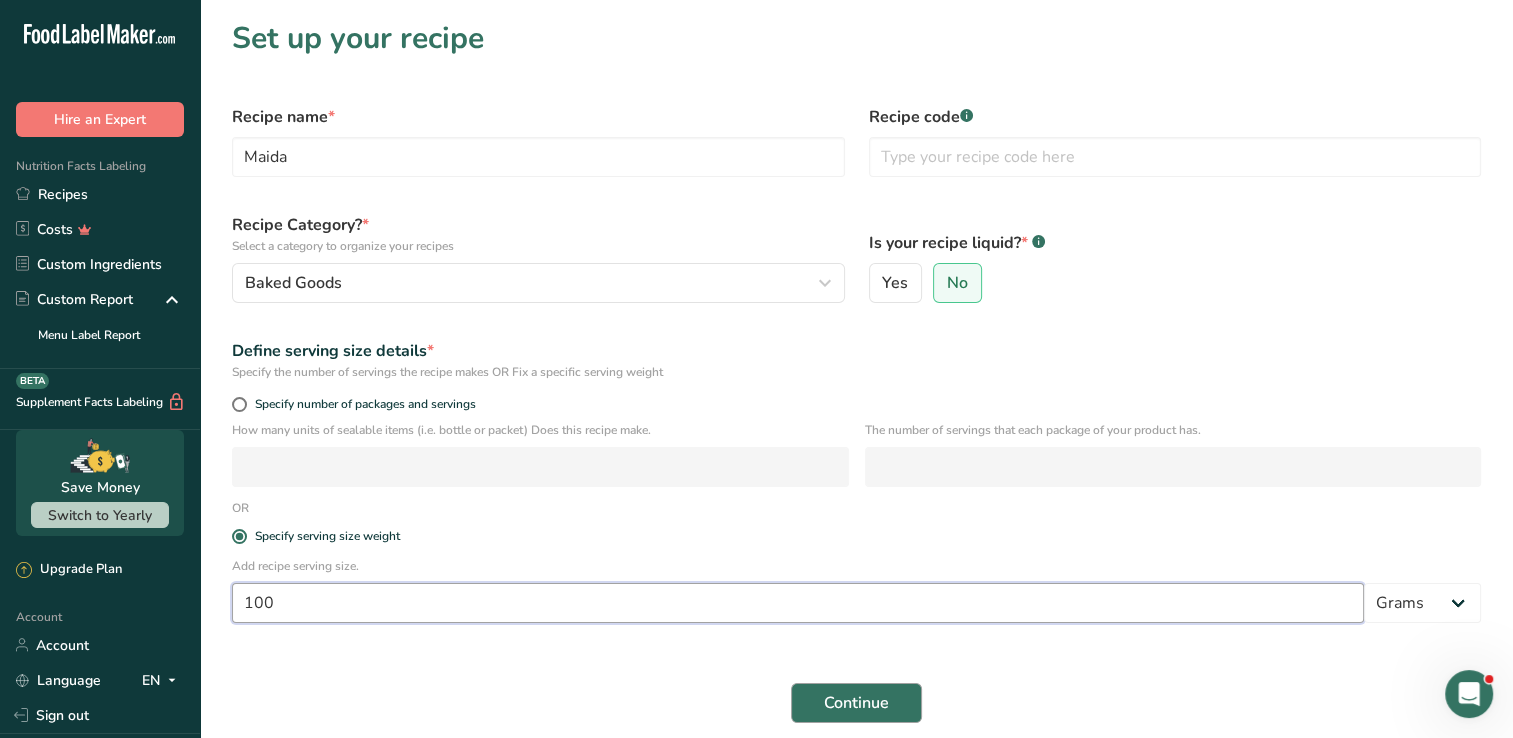 type on "100" 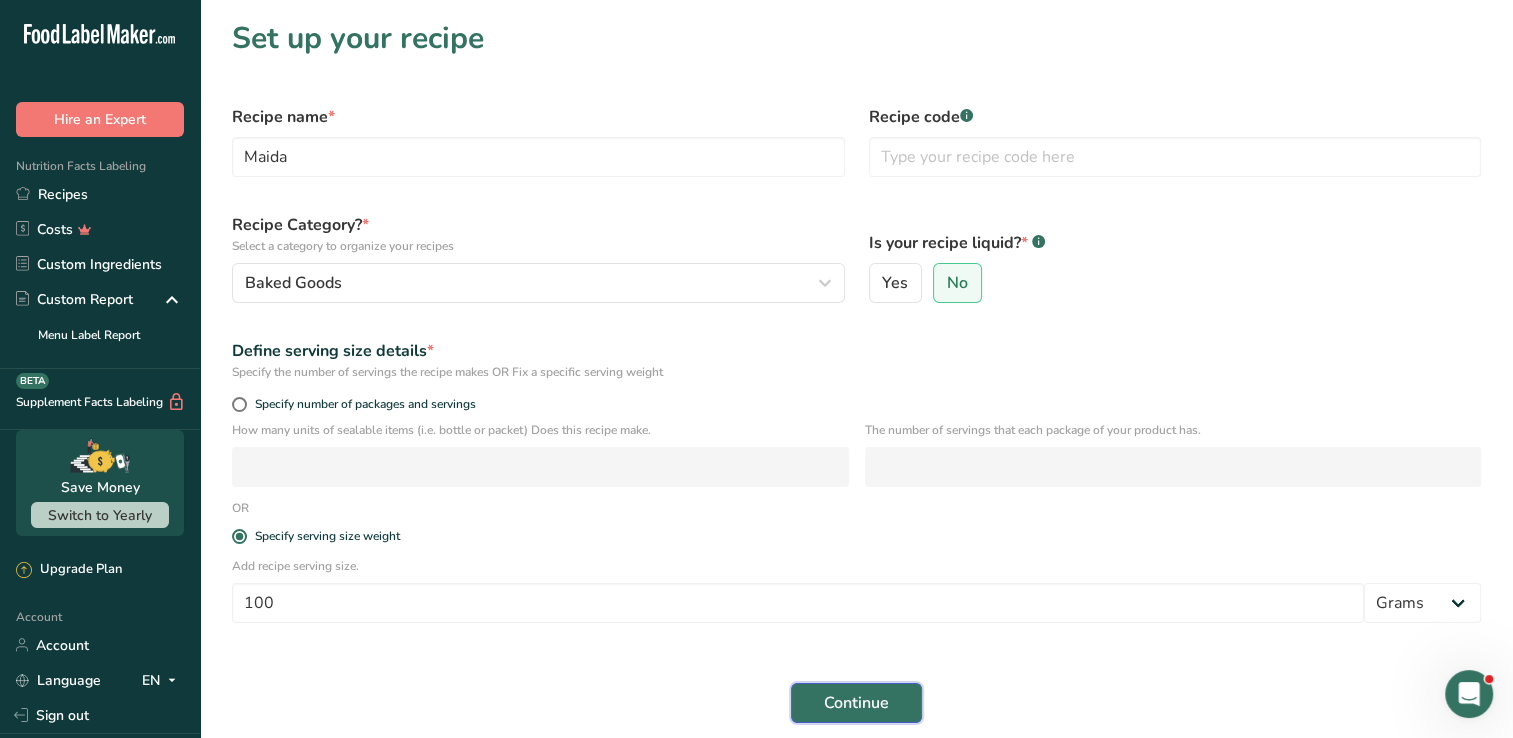 click on "Continue" at bounding box center [856, 703] 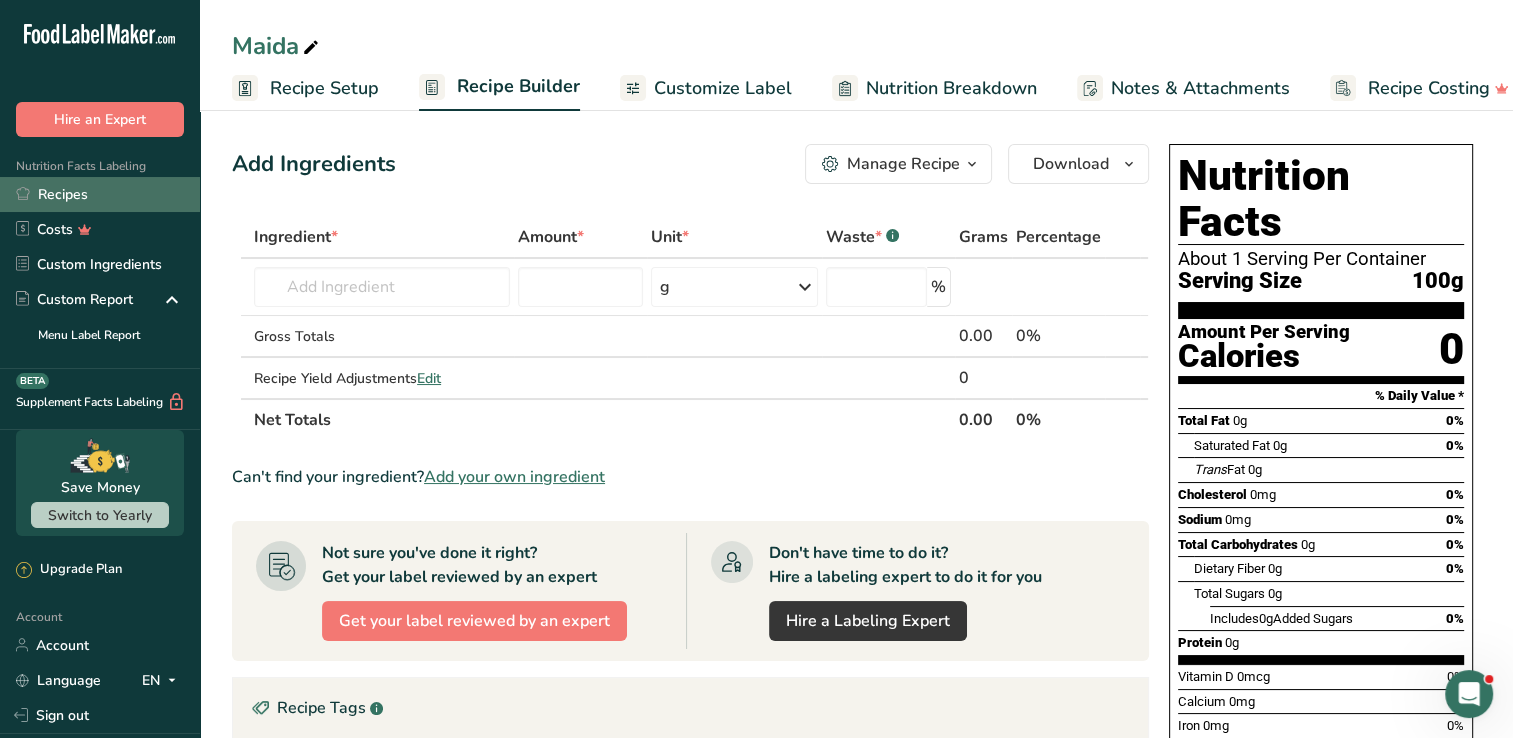 click on "Recipes" at bounding box center [100, 194] 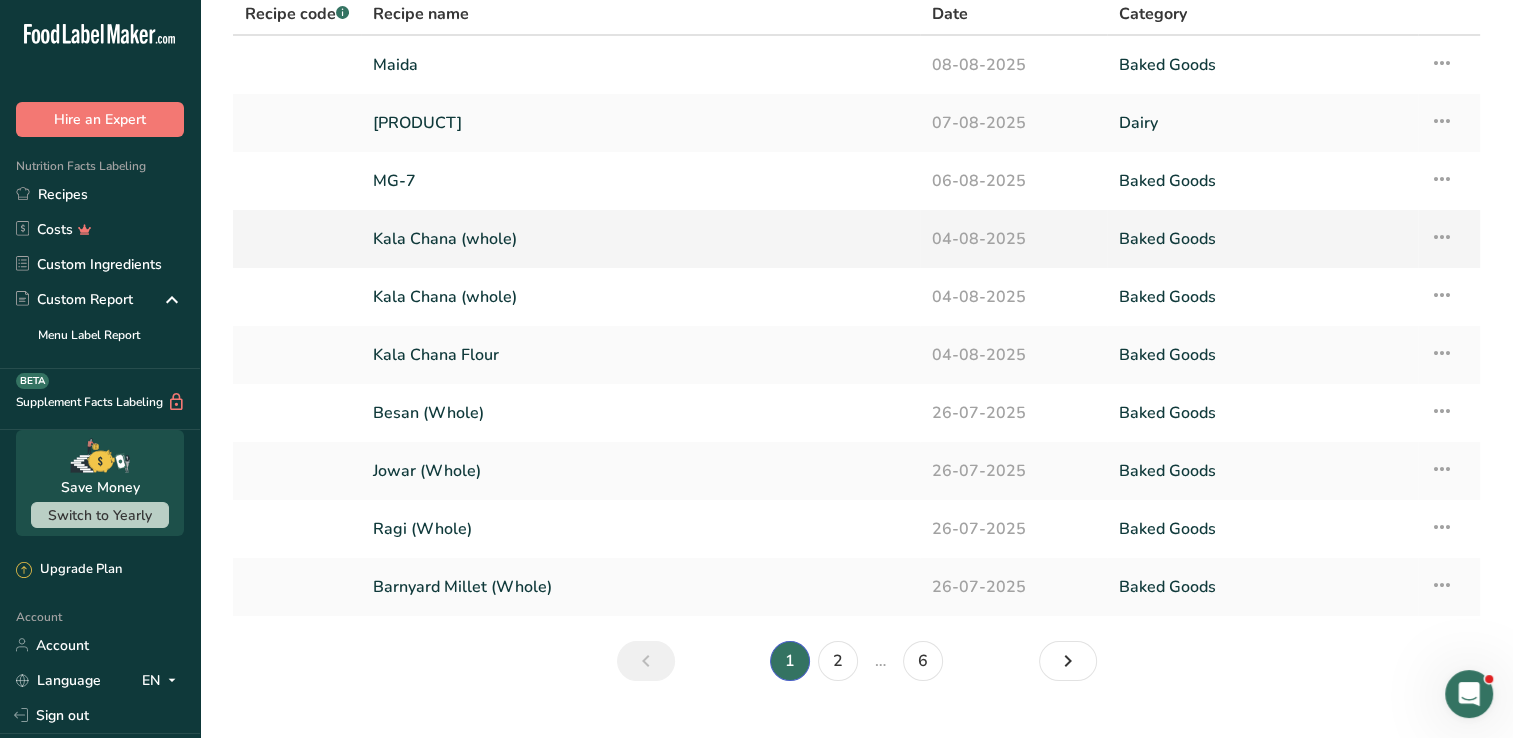 scroll, scrollTop: 137, scrollLeft: 0, axis: vertical 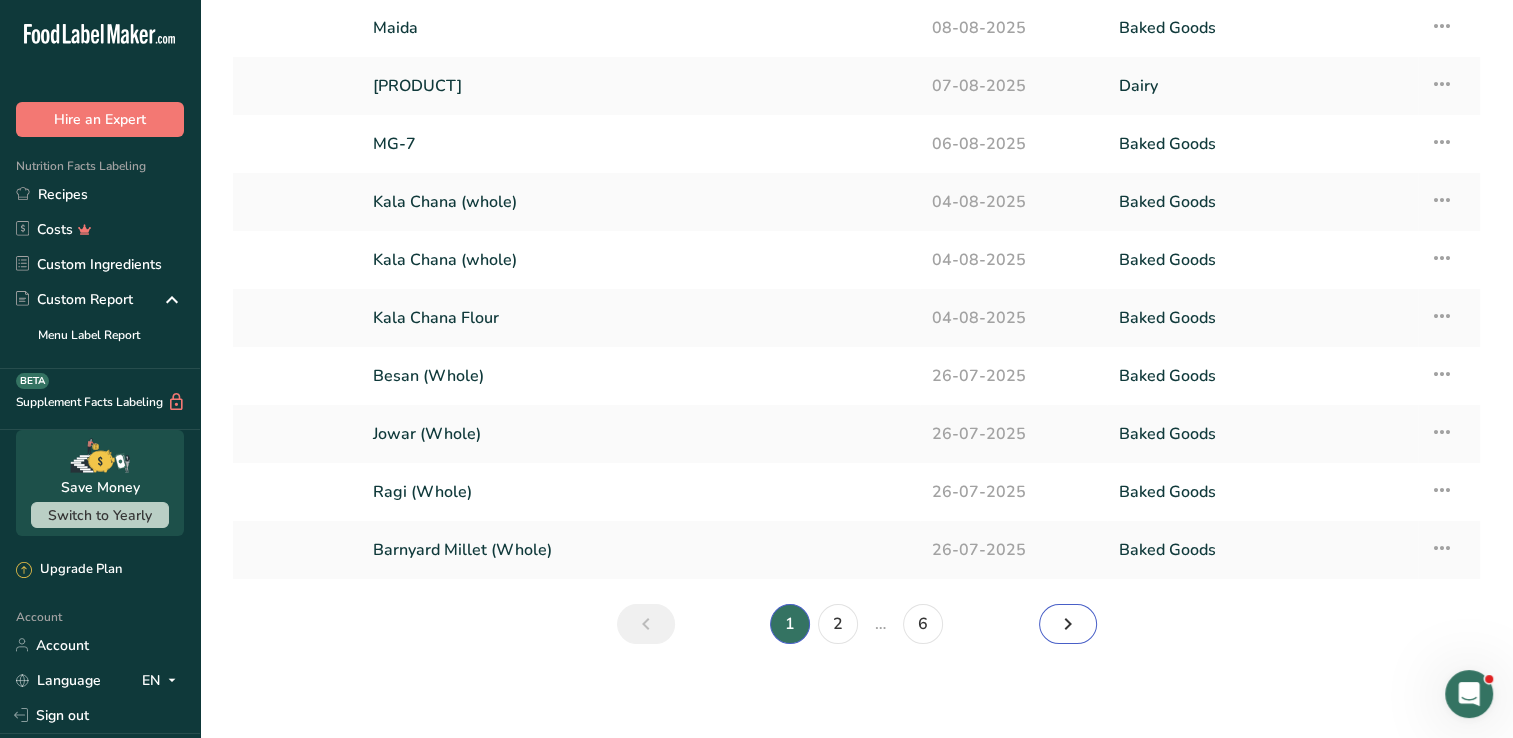 click at bounding box center (1068, 624) 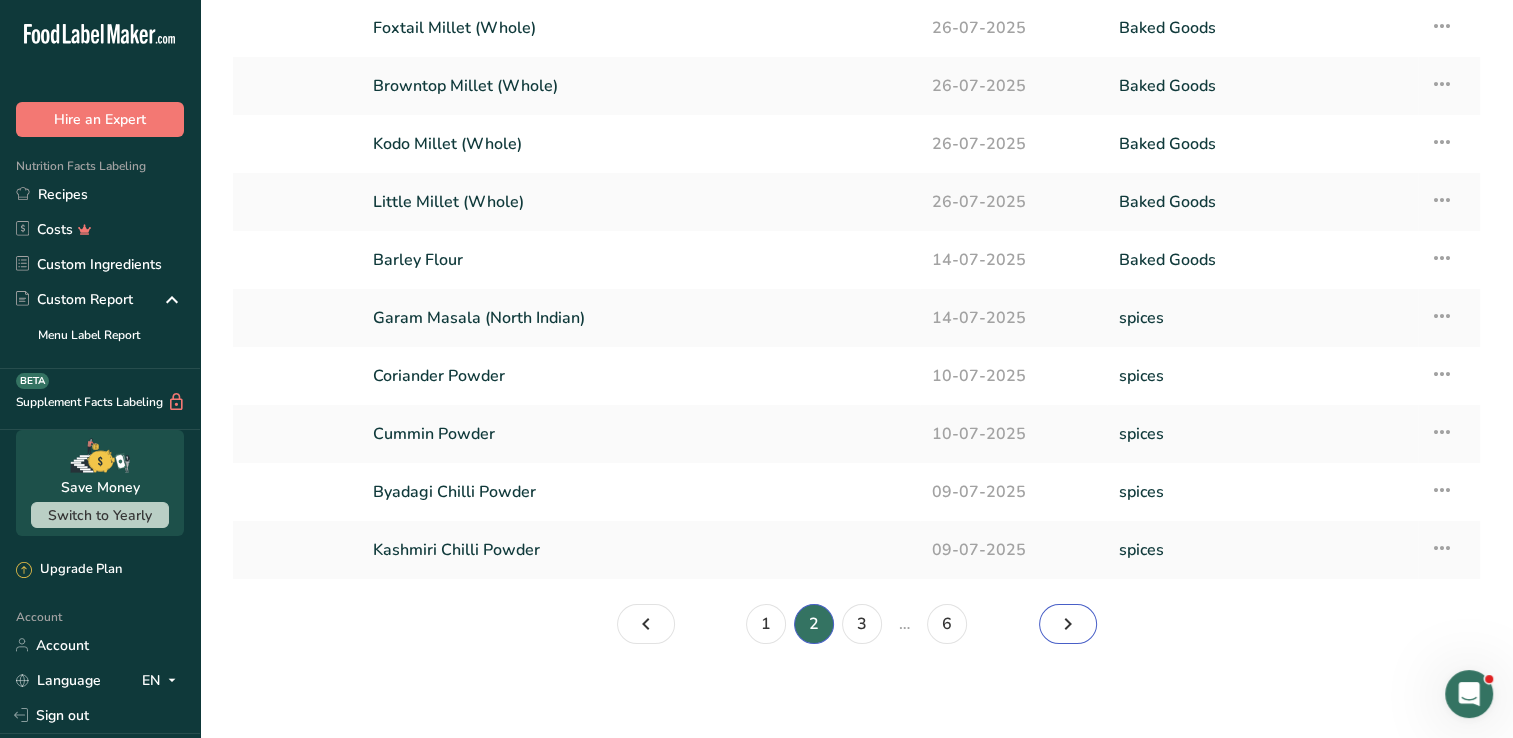 click at bounding box center (1068, 624) 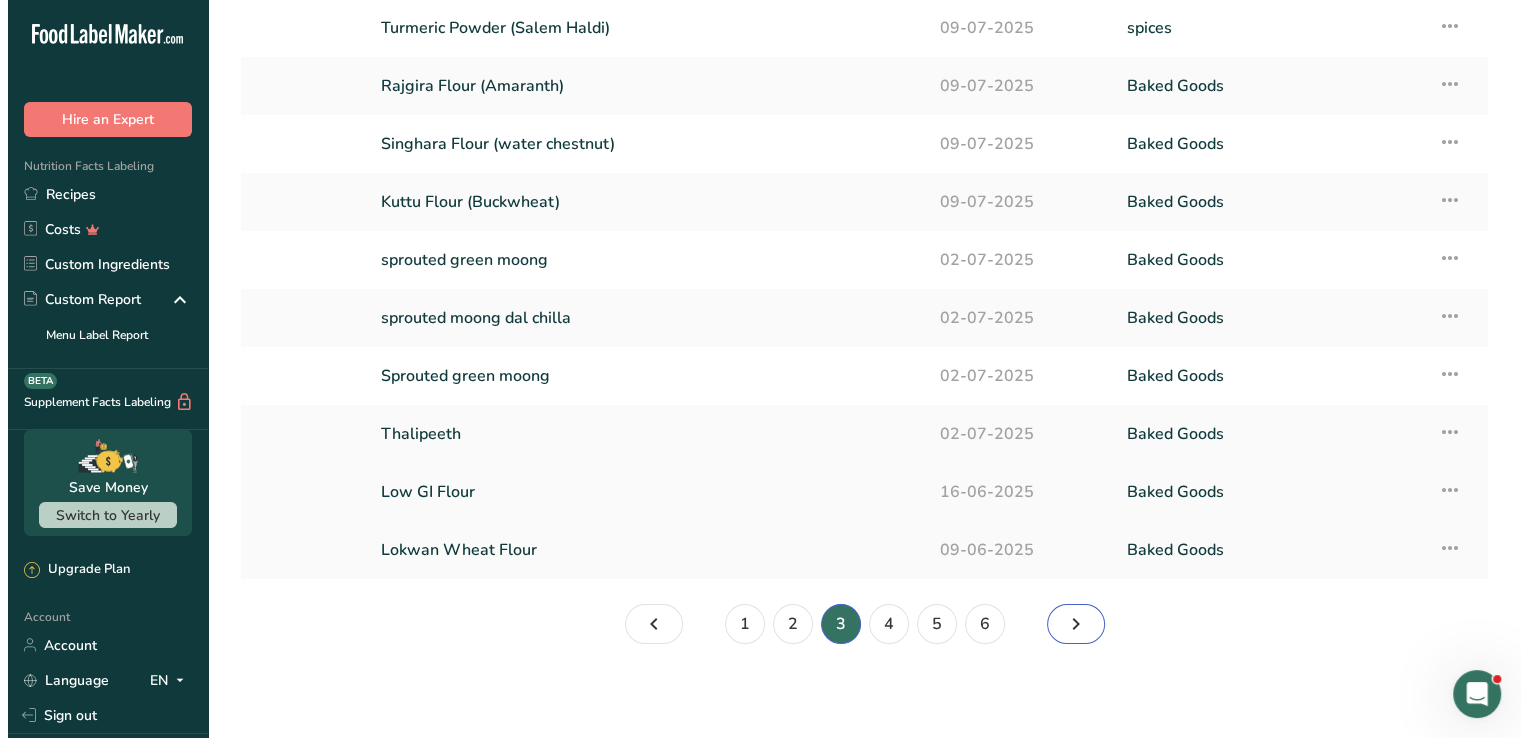 scroll, scrollTop: 0, scrollLeft: 0, axis: both 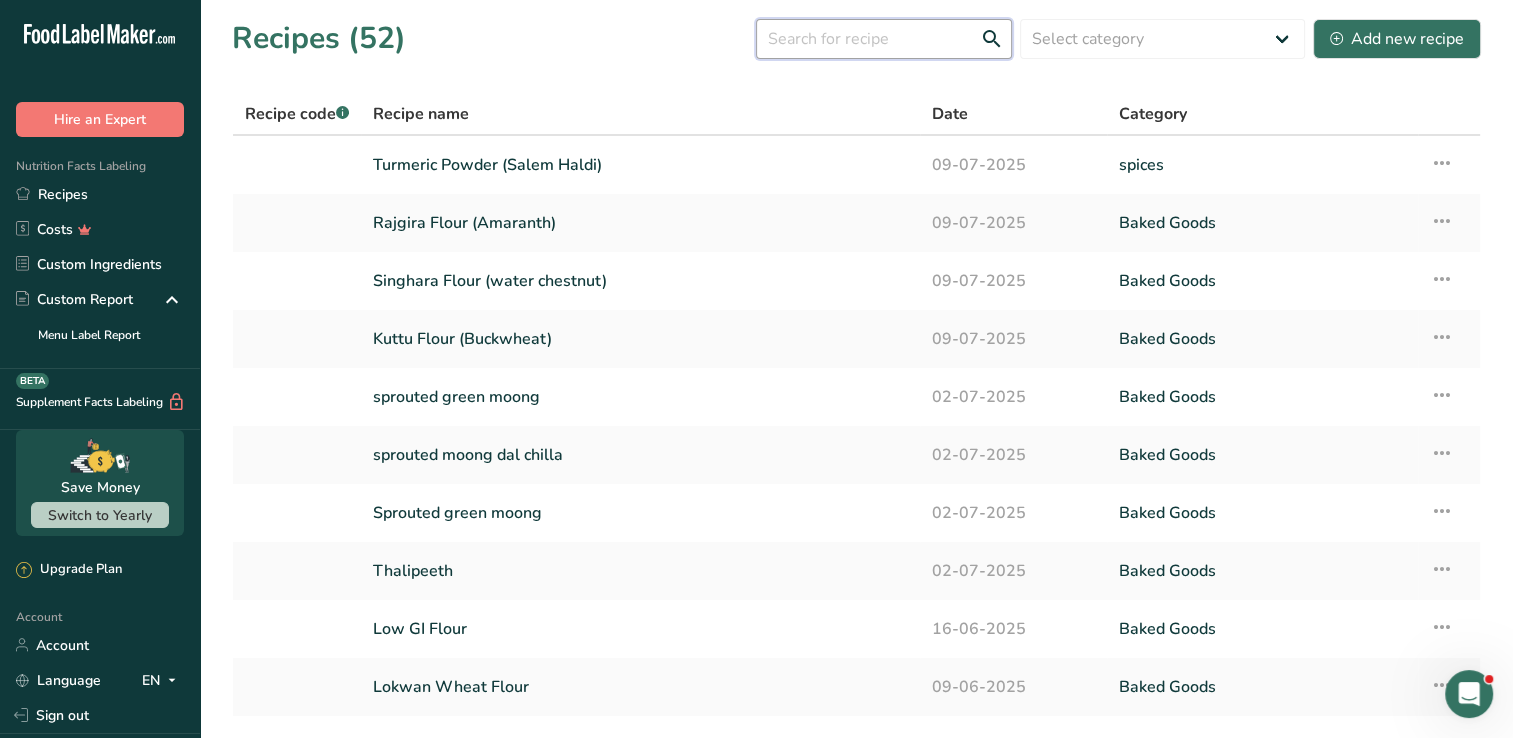 click at bounding box center [884, 39] 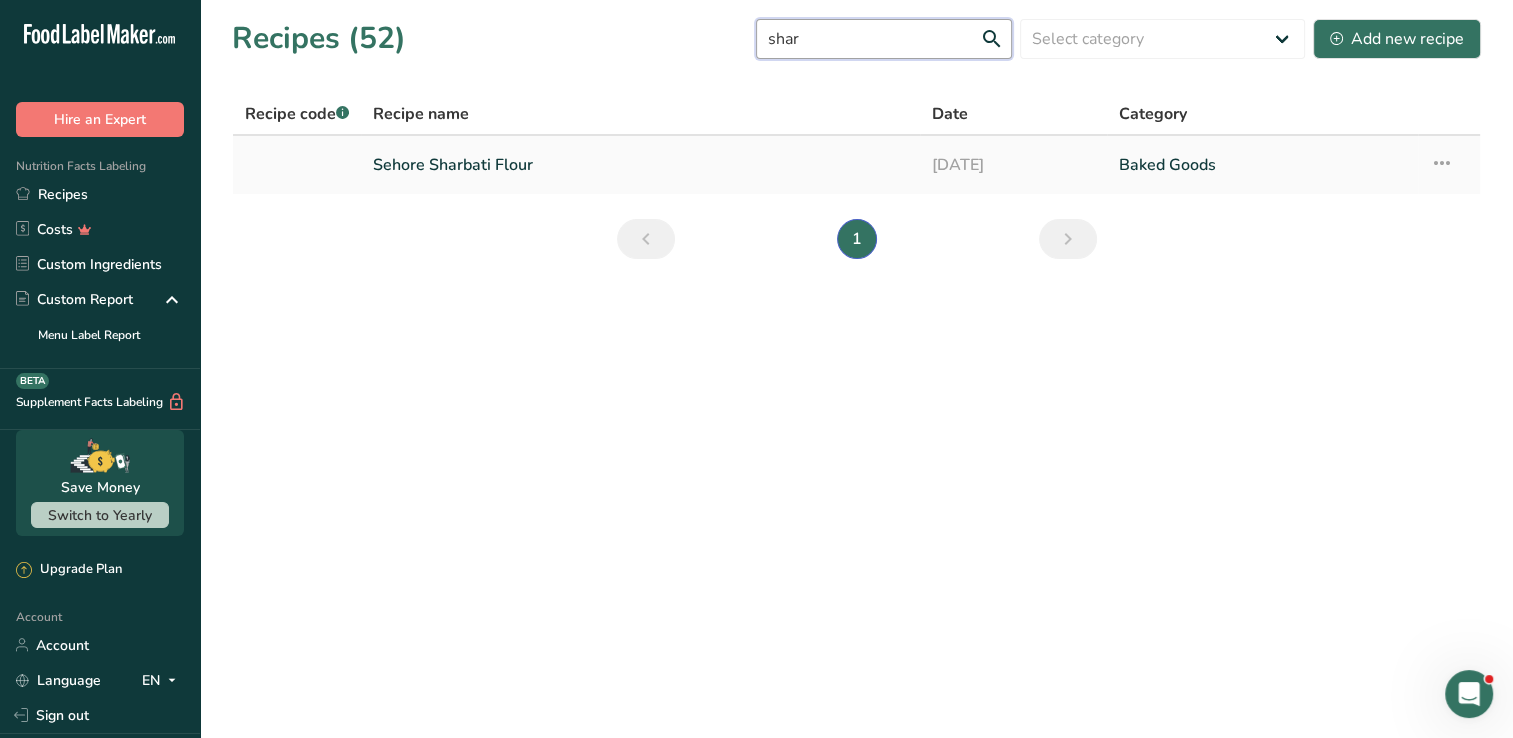 type on "shar" 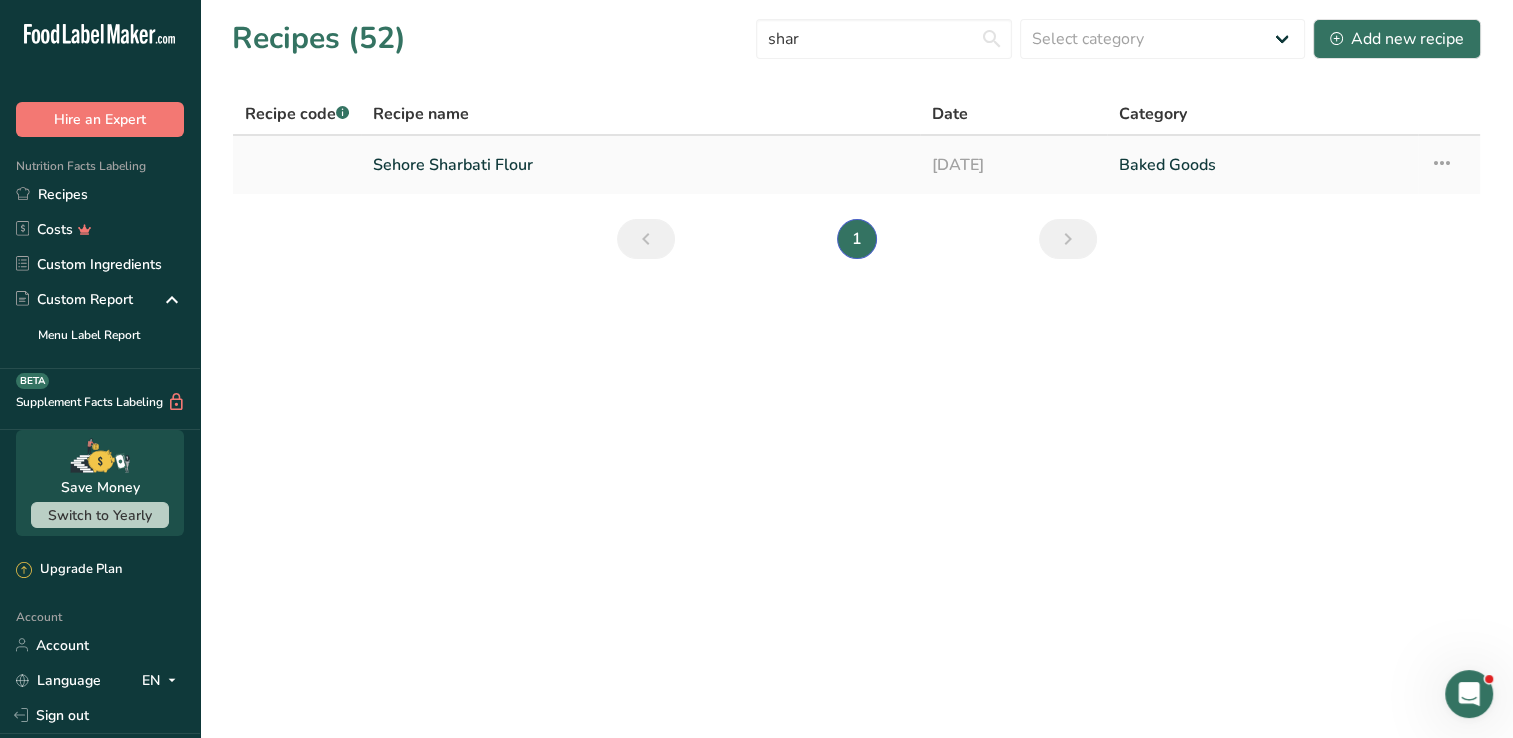click on "Sehore Sharbati Flour" at bounding box center [640, 165] 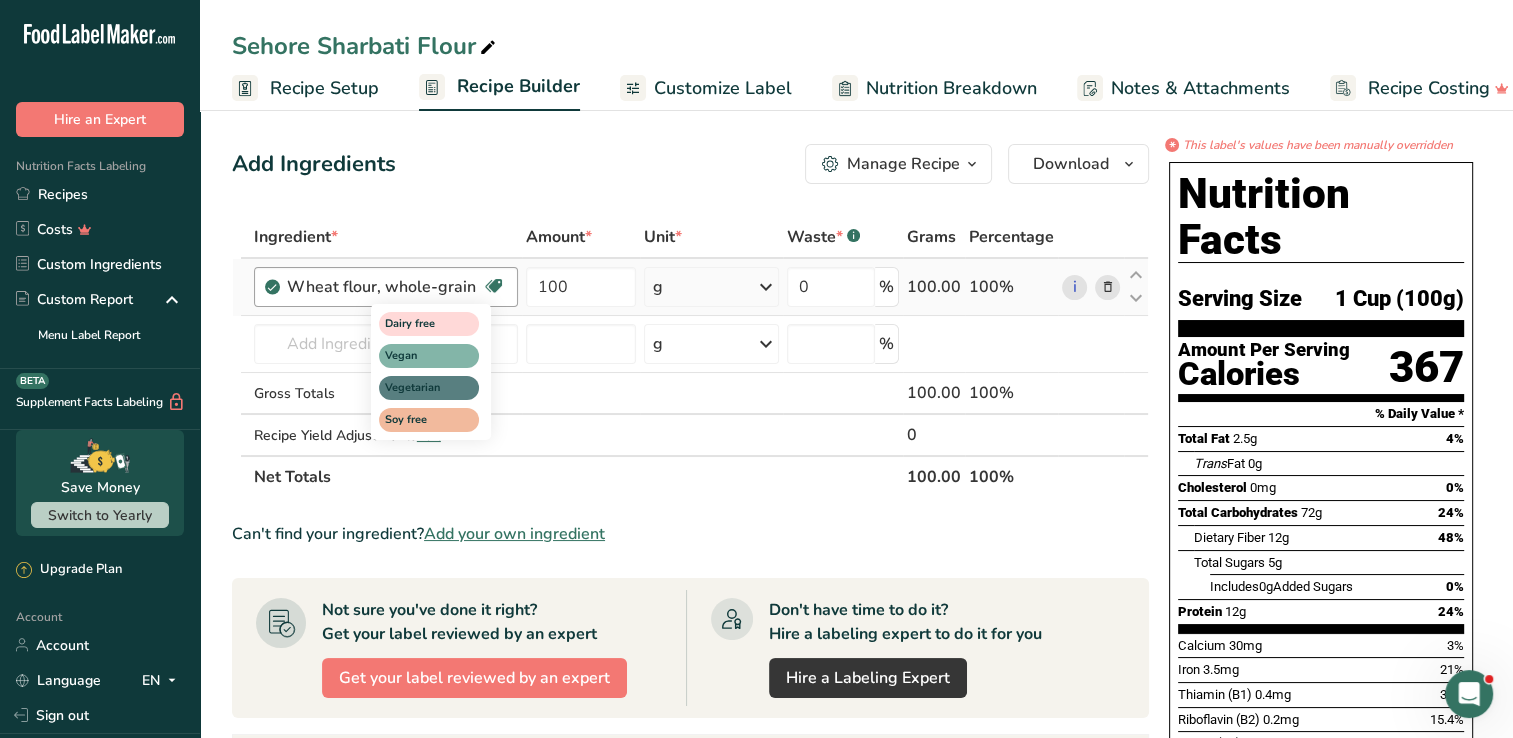 click at bounding box center [494, 286] 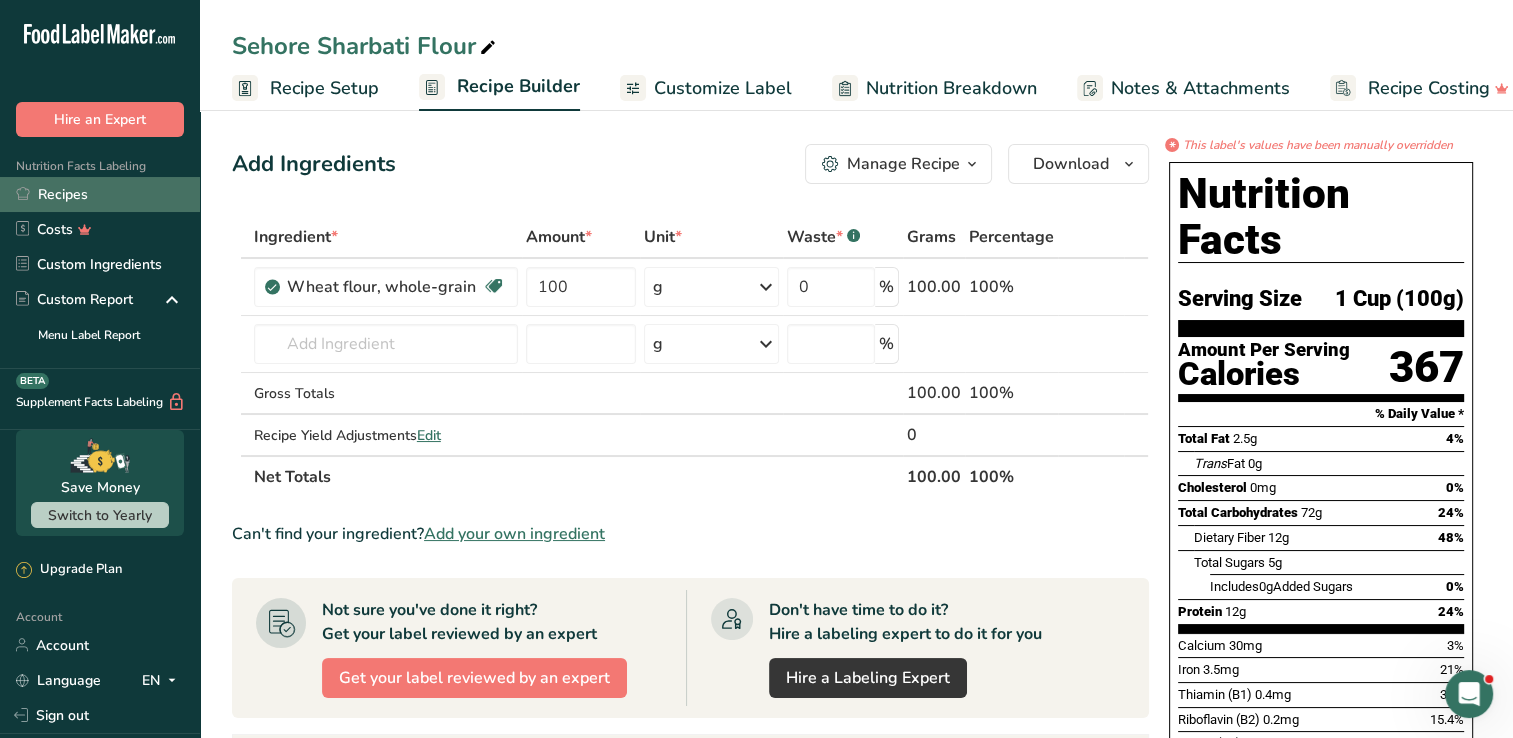 click on "Recipes" at bounding box center [100, 194] 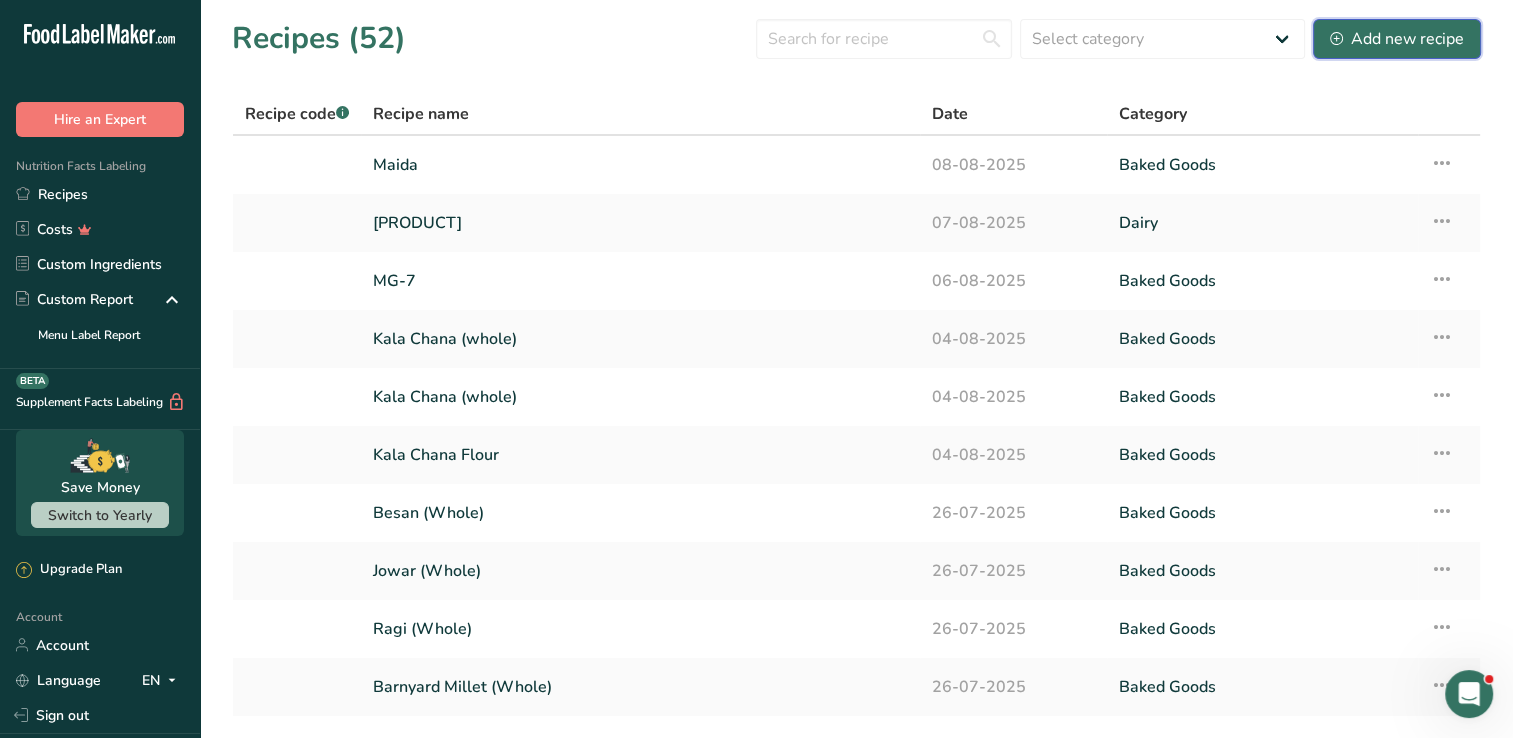 click on "Add new recipe" at bounding box center [1397, 39] 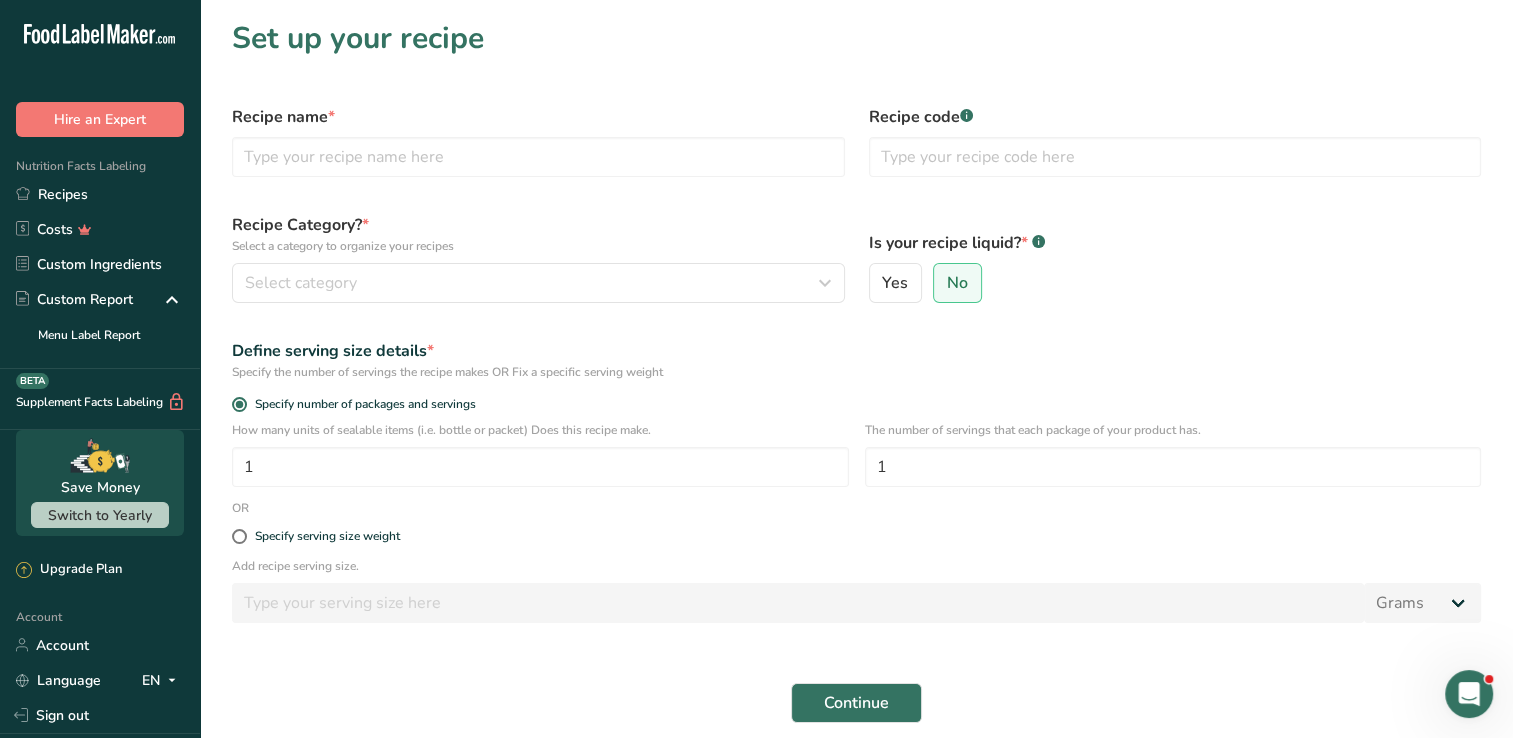 click on "Recipe code
.a-a{fill:#347362;}.b-a{fill:#fff;}" at bounding box center (1175, 141) 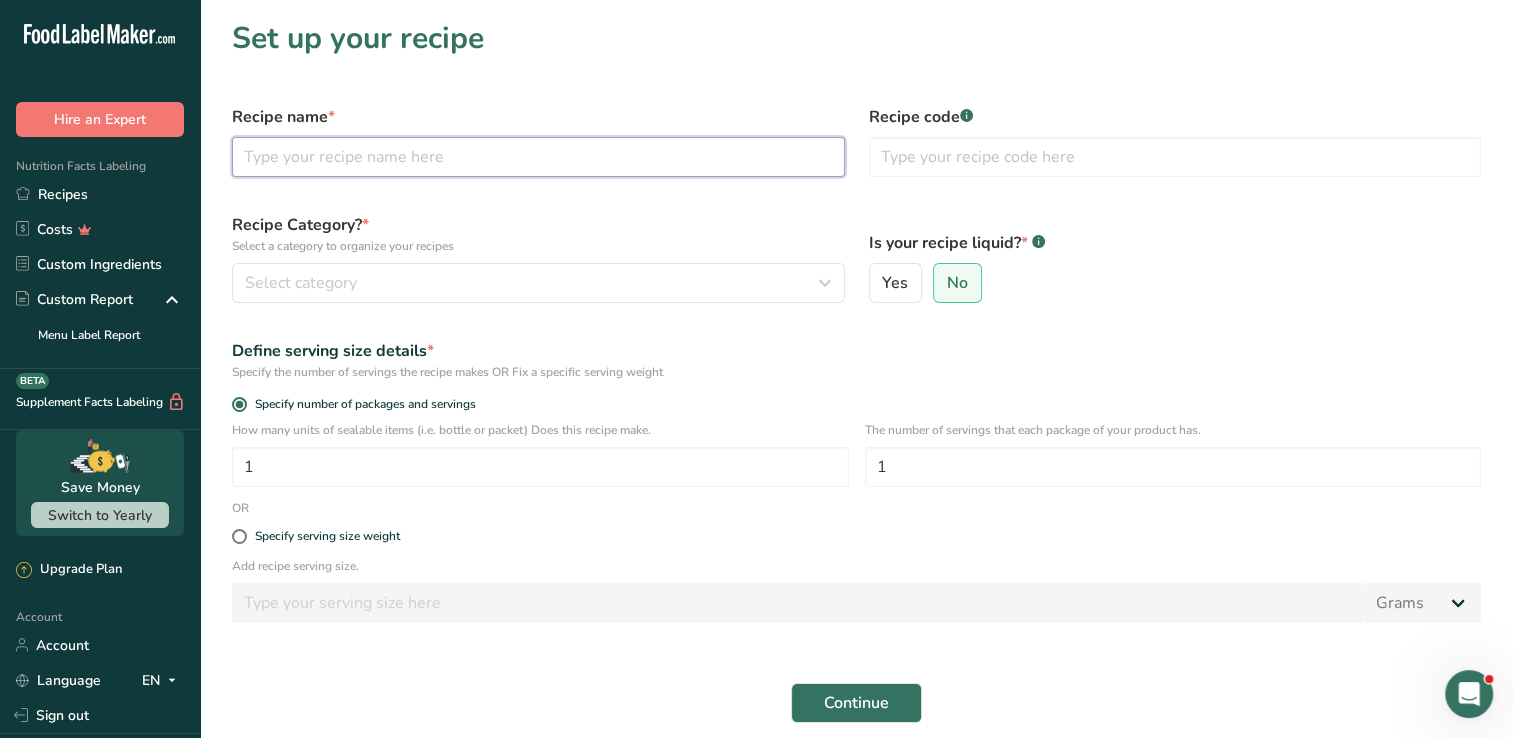click at bounding box center [538, 157] 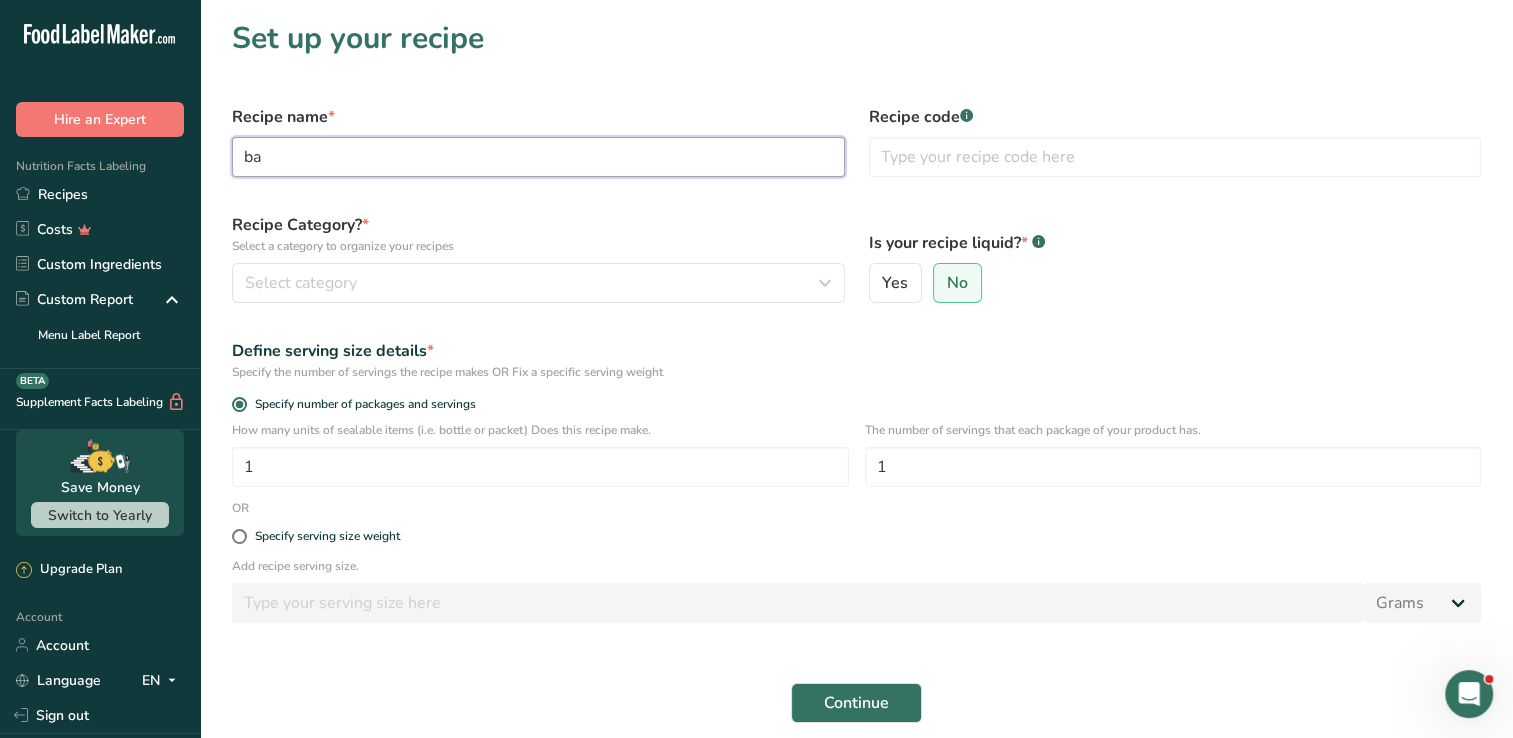 type on "b" 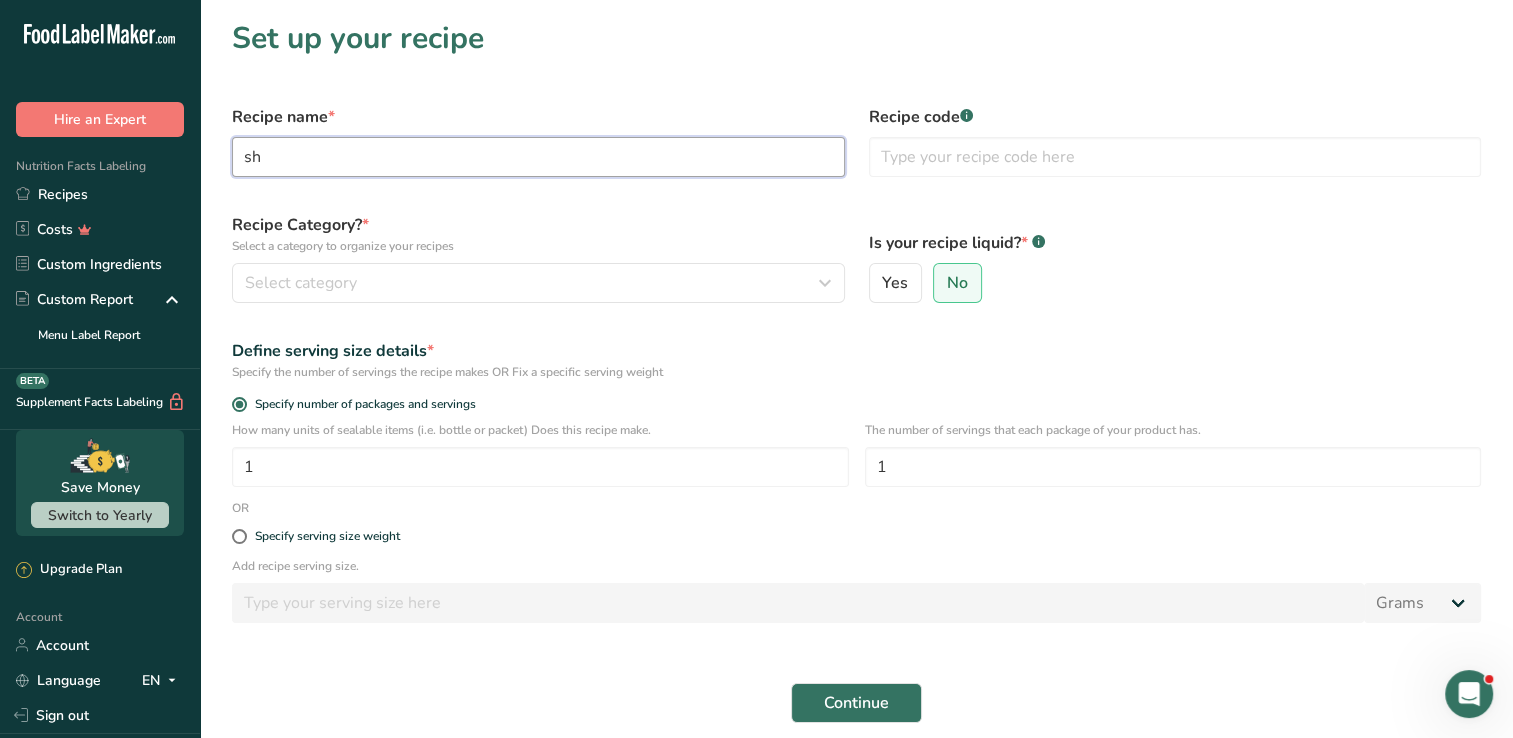 type on "s" 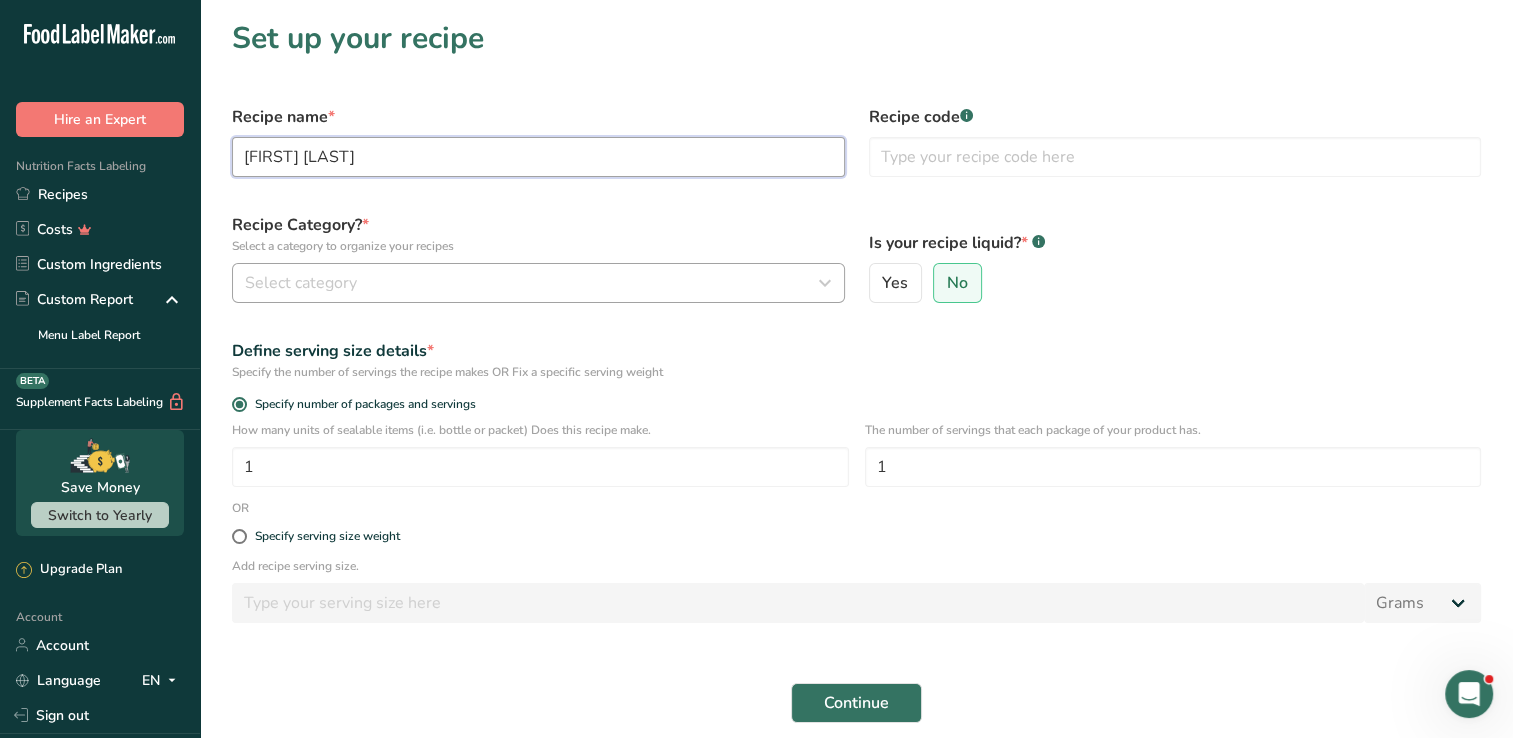 type on "[FIRST] [LAST]" 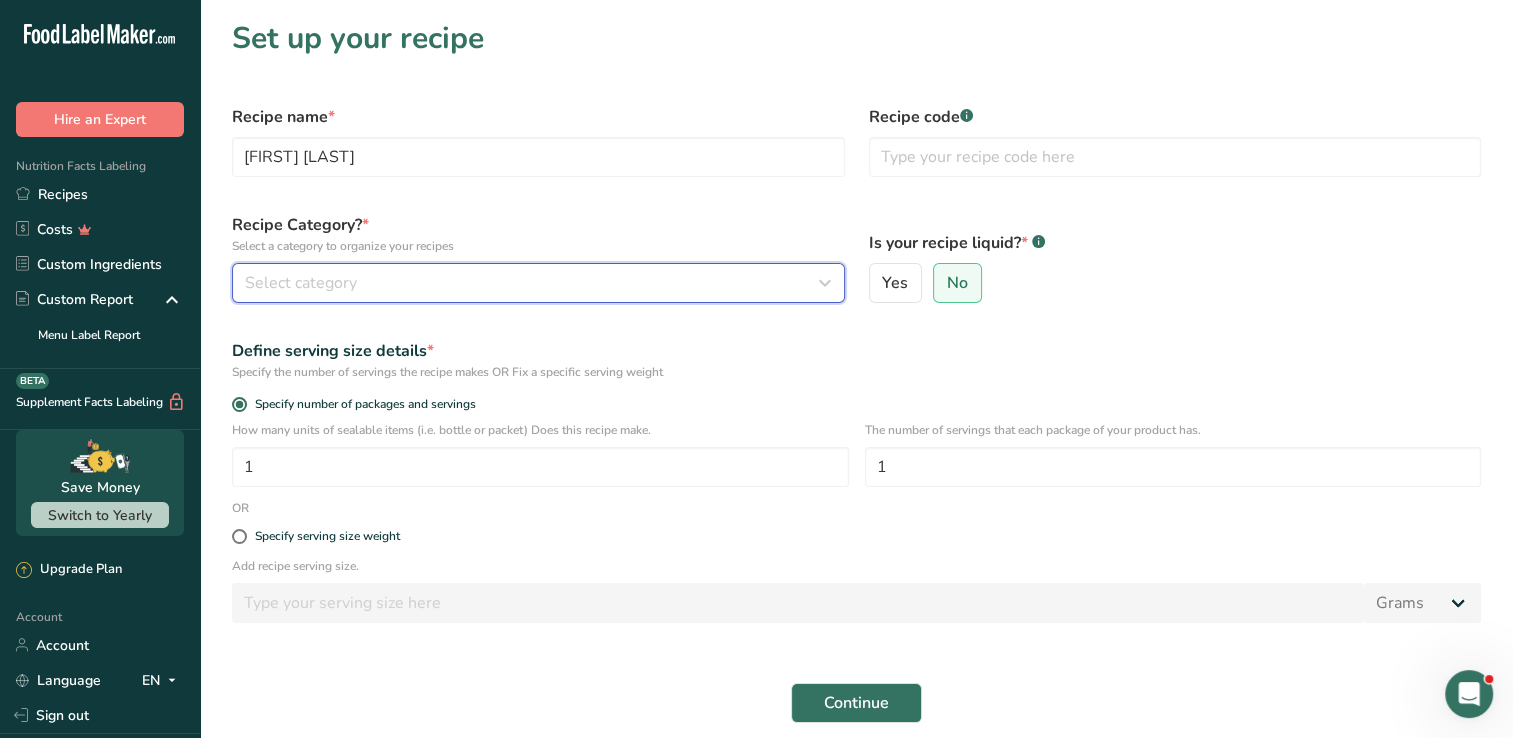 click on "Select category" at bounding box center [532, 283] 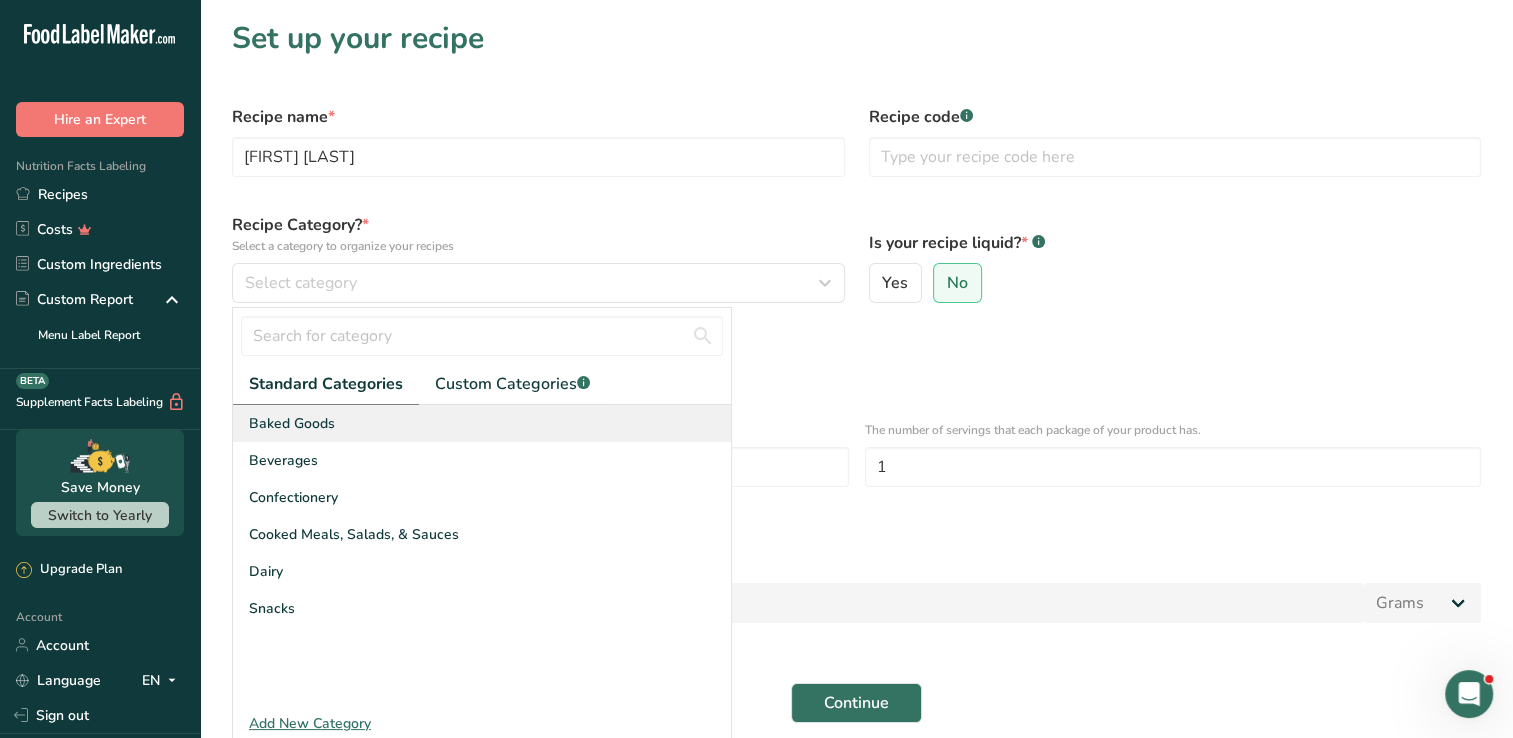 click on "Baked Goods" at bounding box center [482, 423] 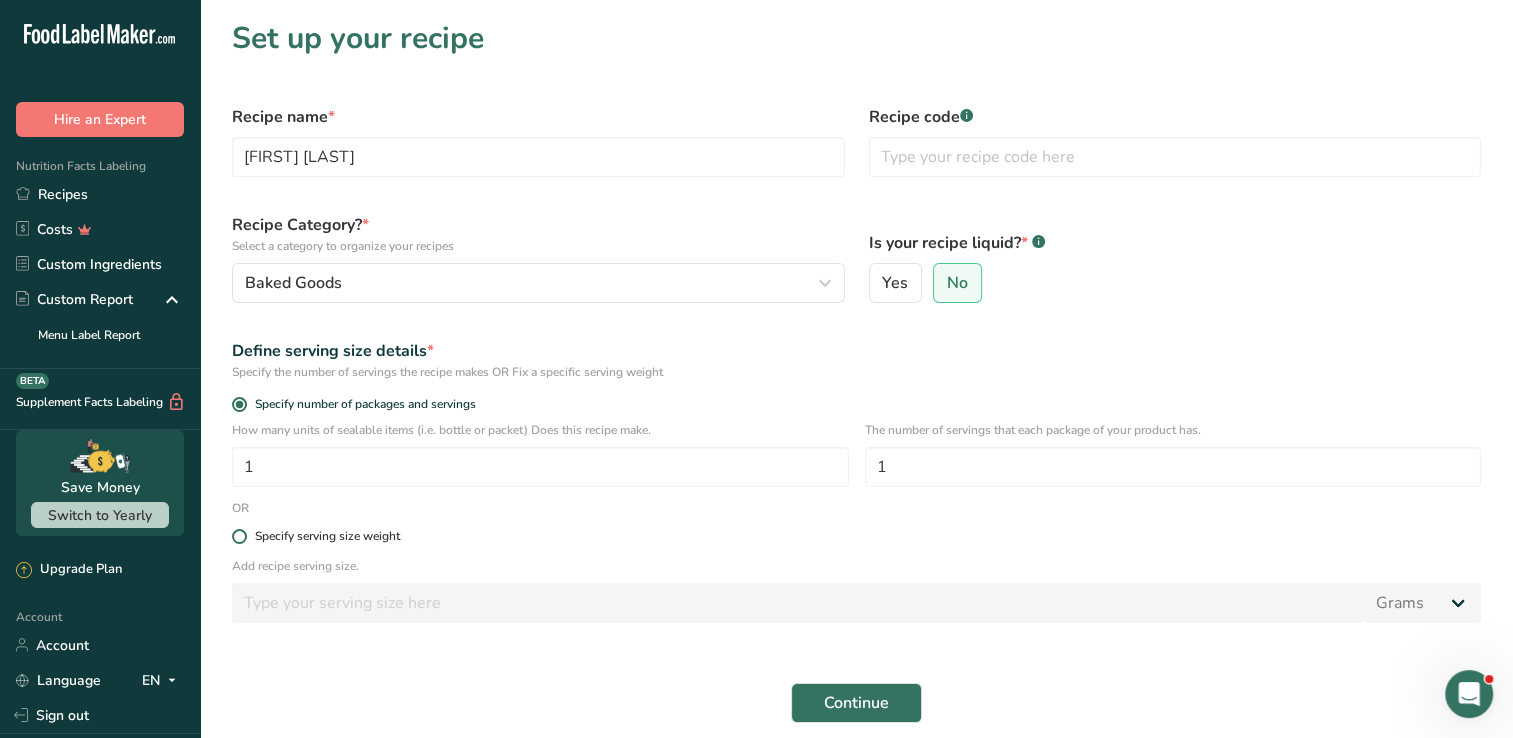 click on "Specify serving size weight" at bounding box center (327, 536) 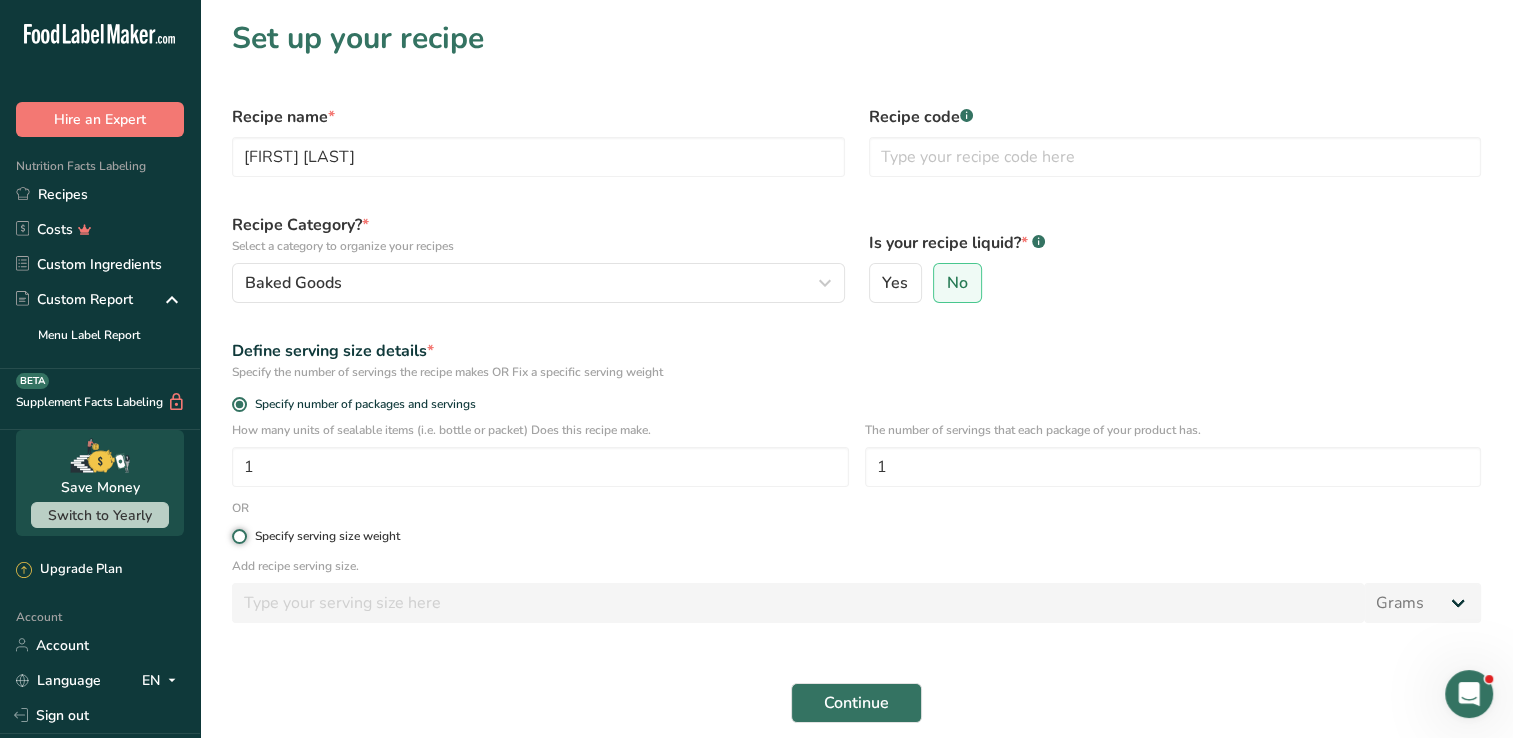 radio on "true" 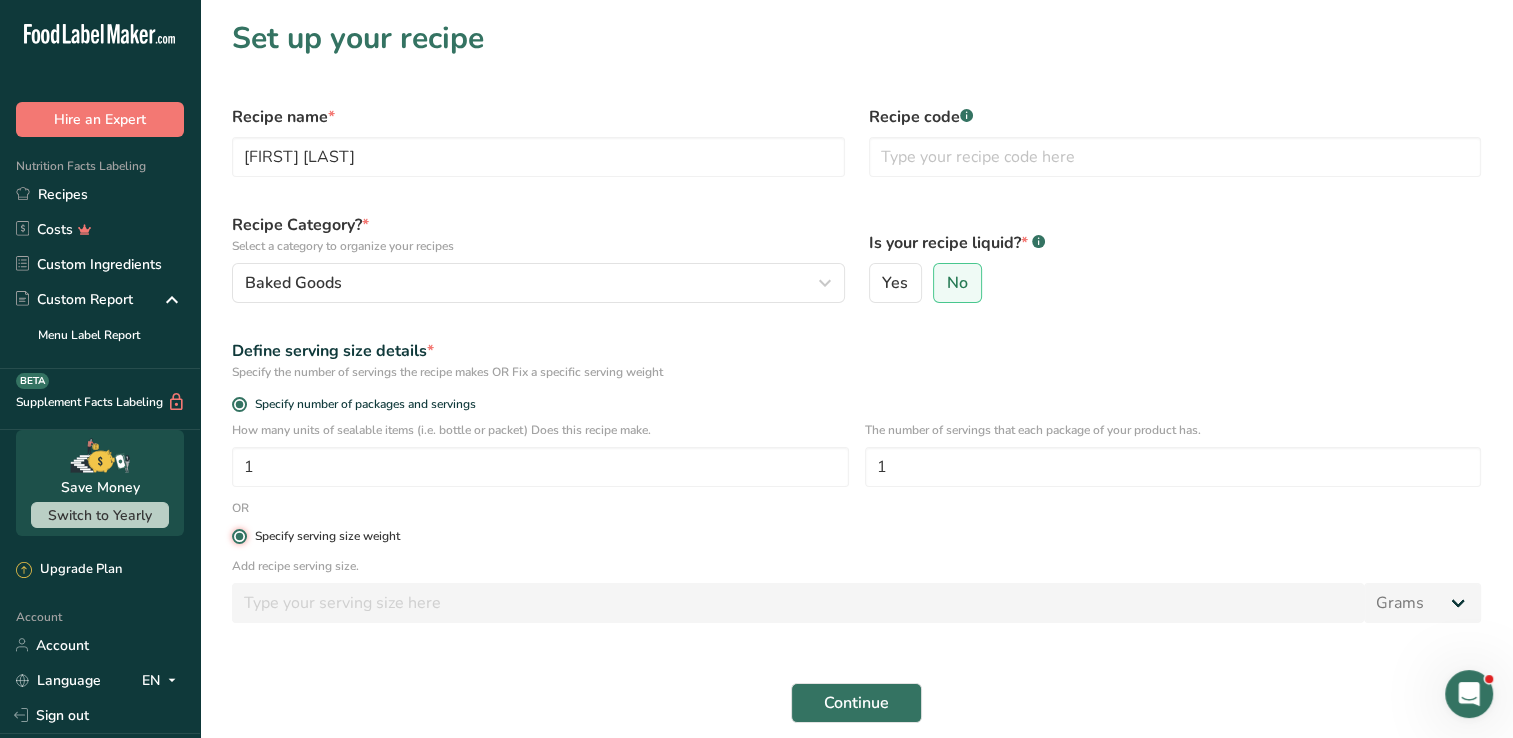 radio on "false" 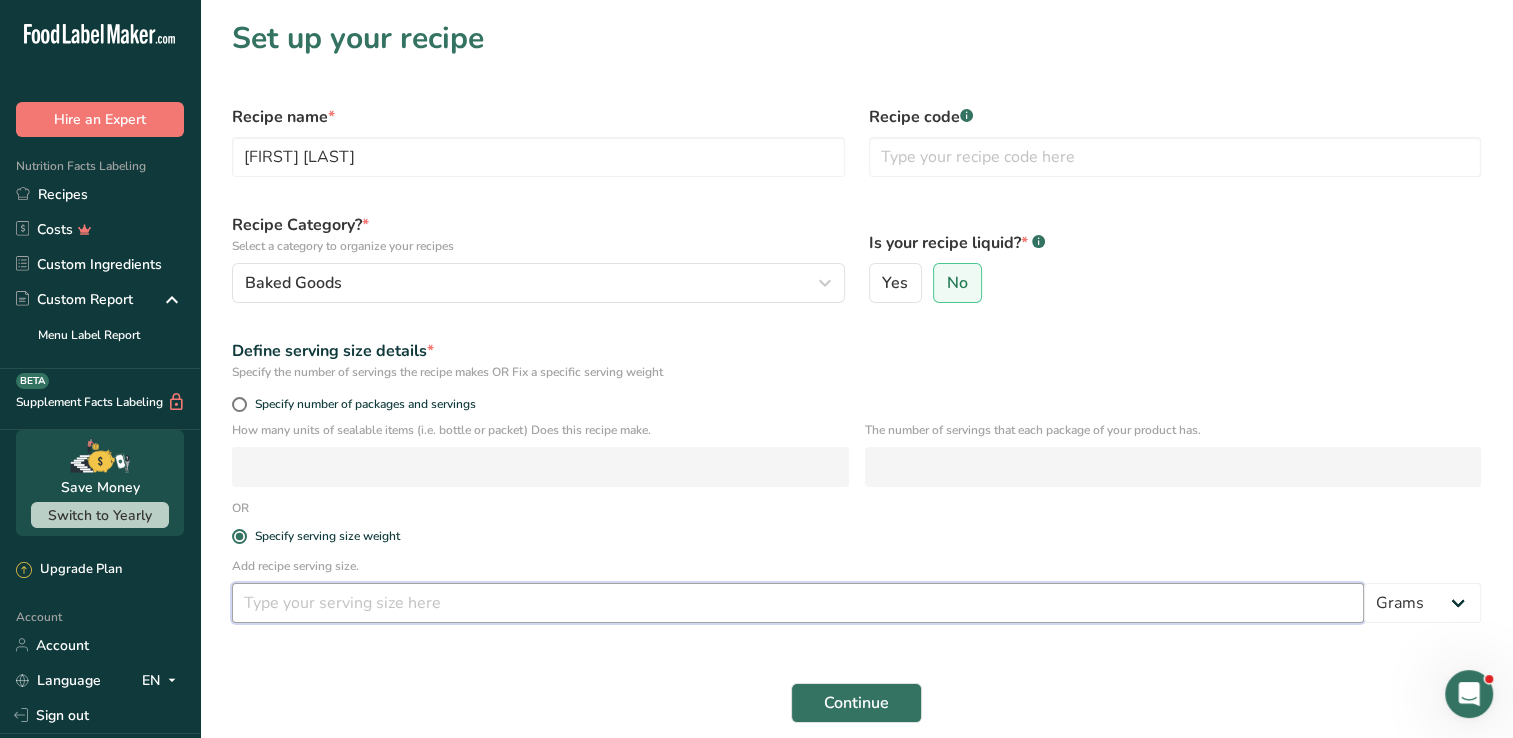 click at bounding box center [798, 603] 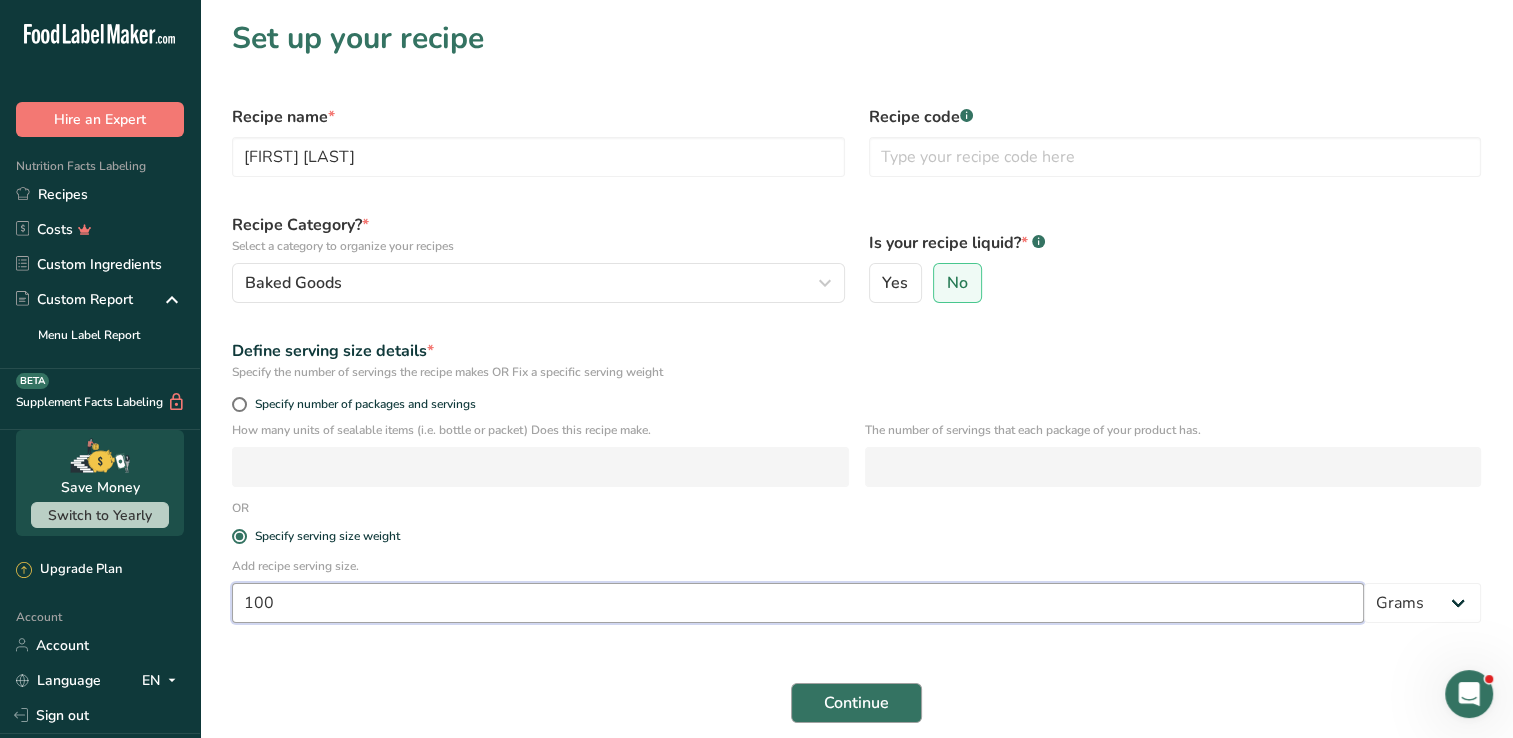 type on "100" 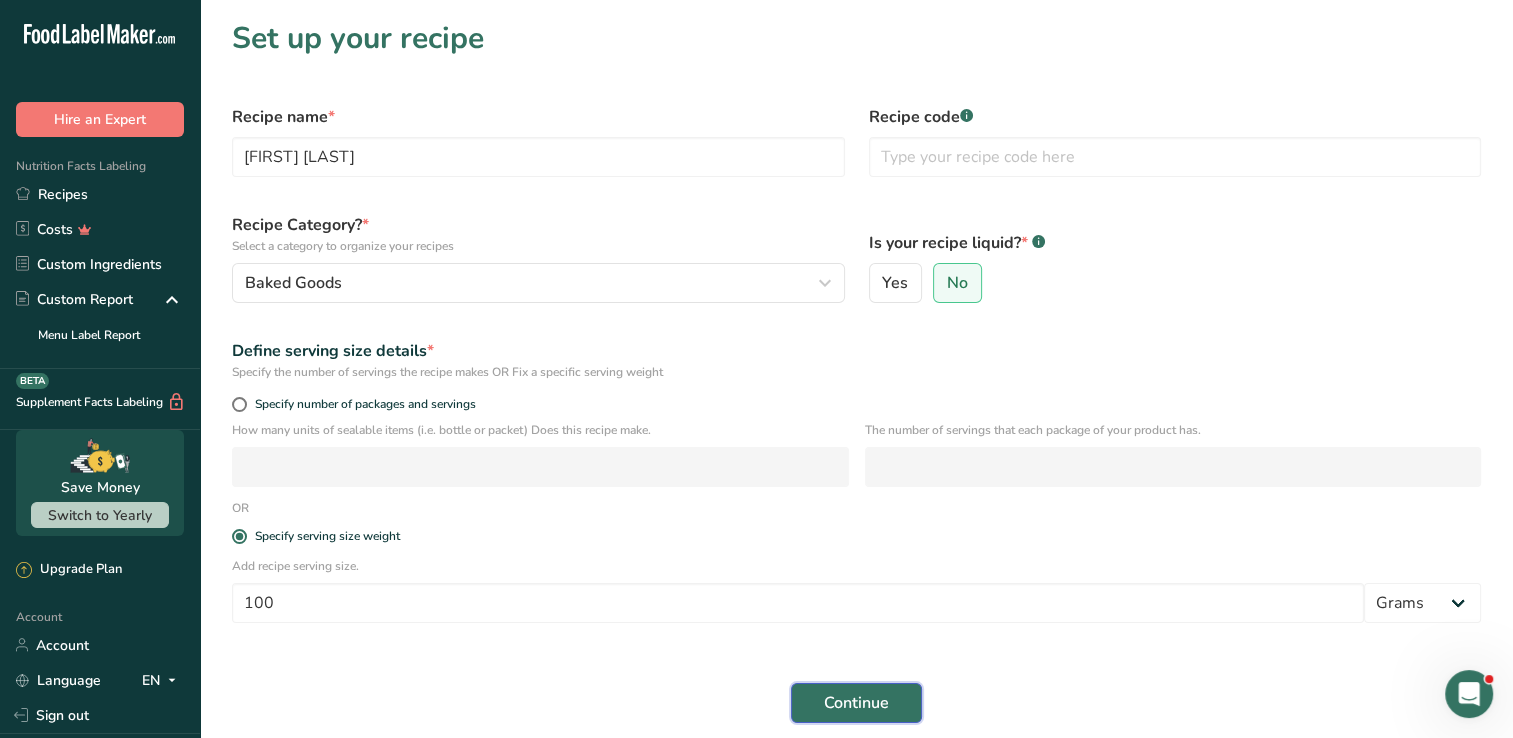 click on "Continue" at bounding box center (856, 703) 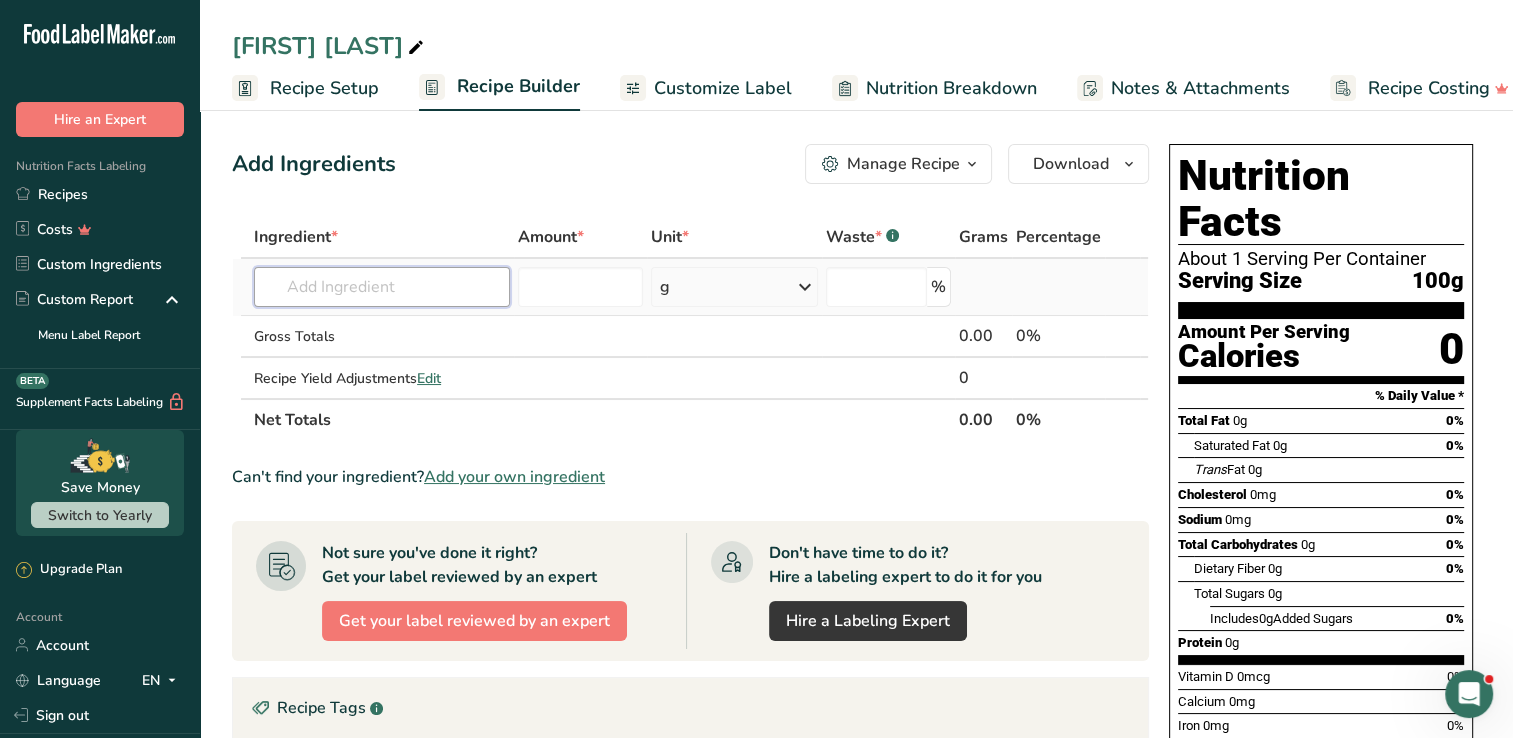 click at bounding box center [382, 287] 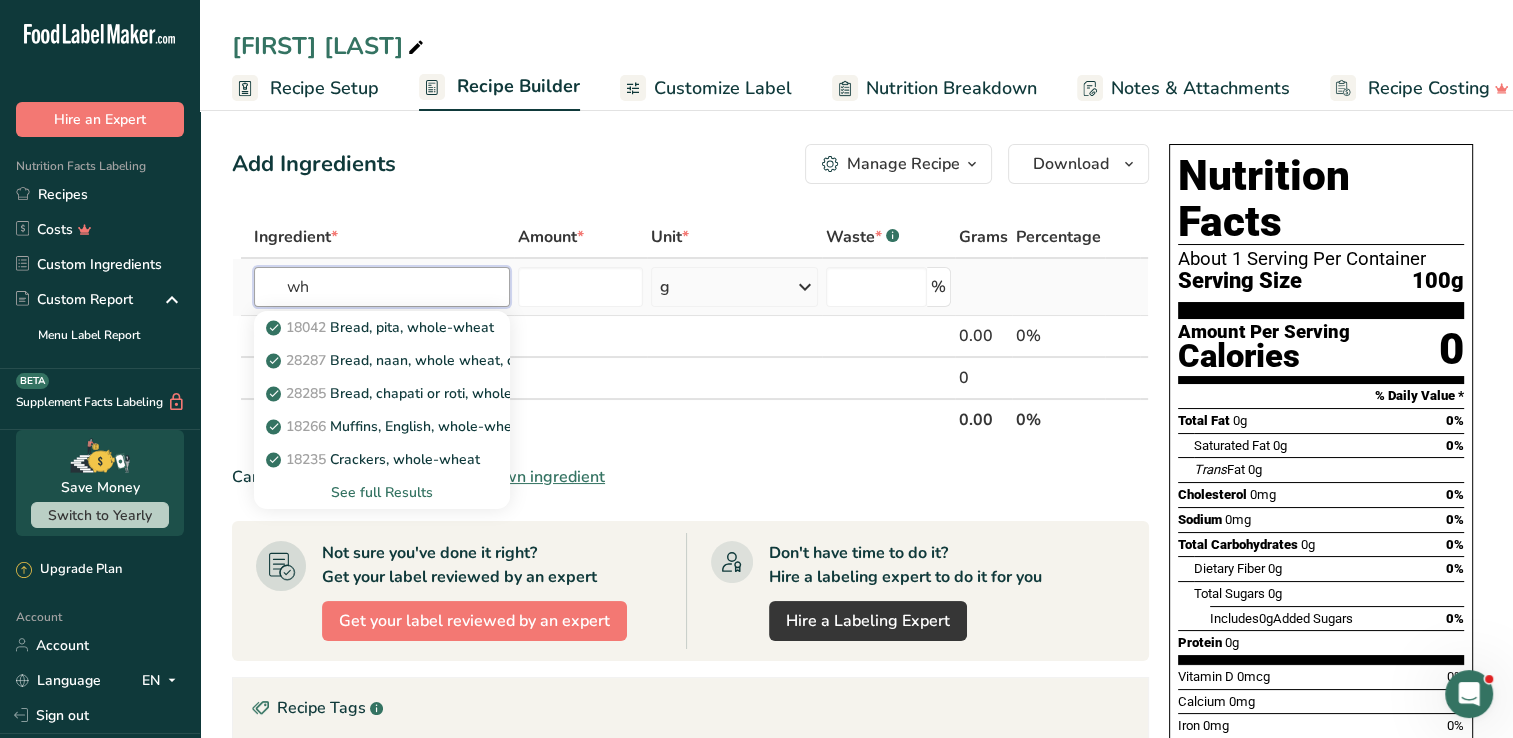 type on "w" 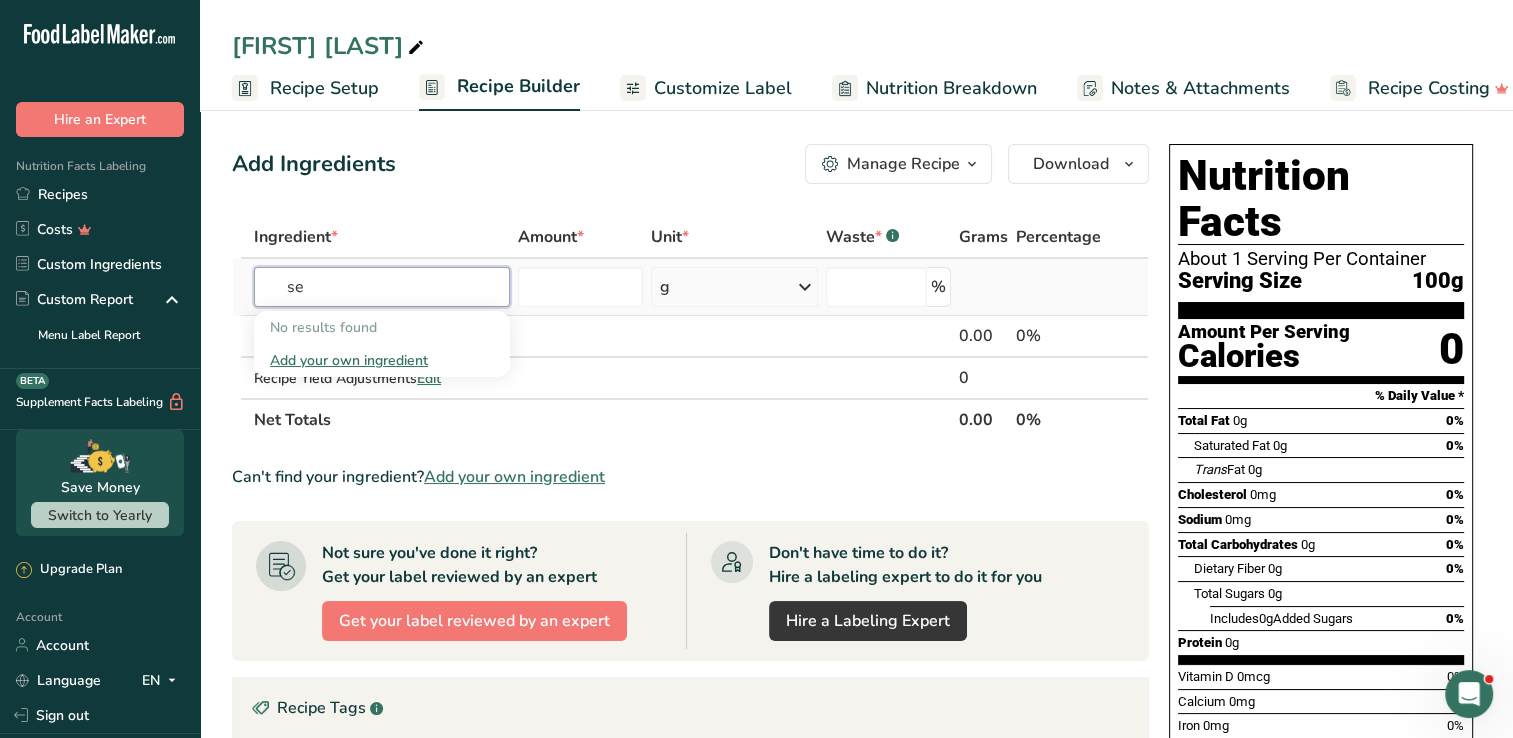 type on "s" 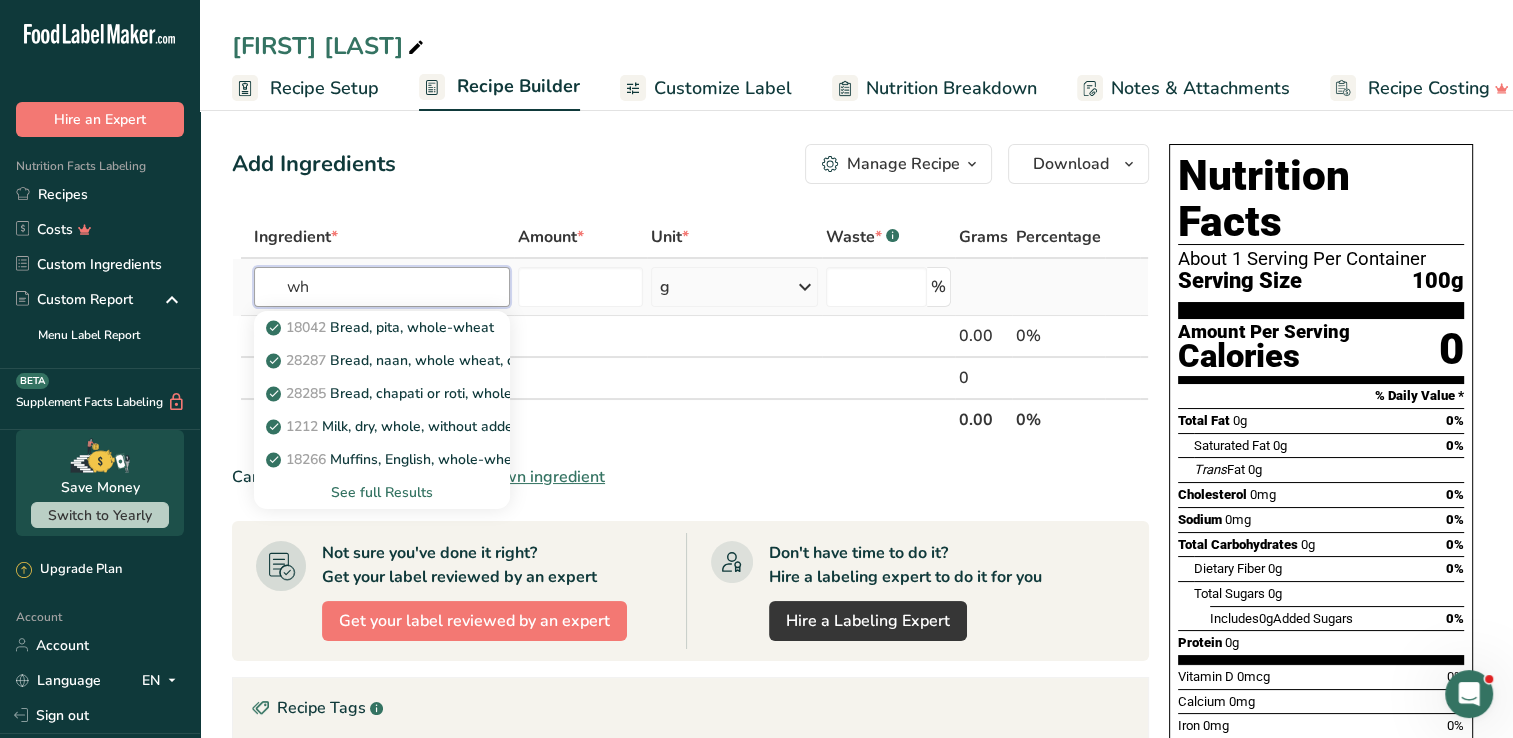 type on "w" 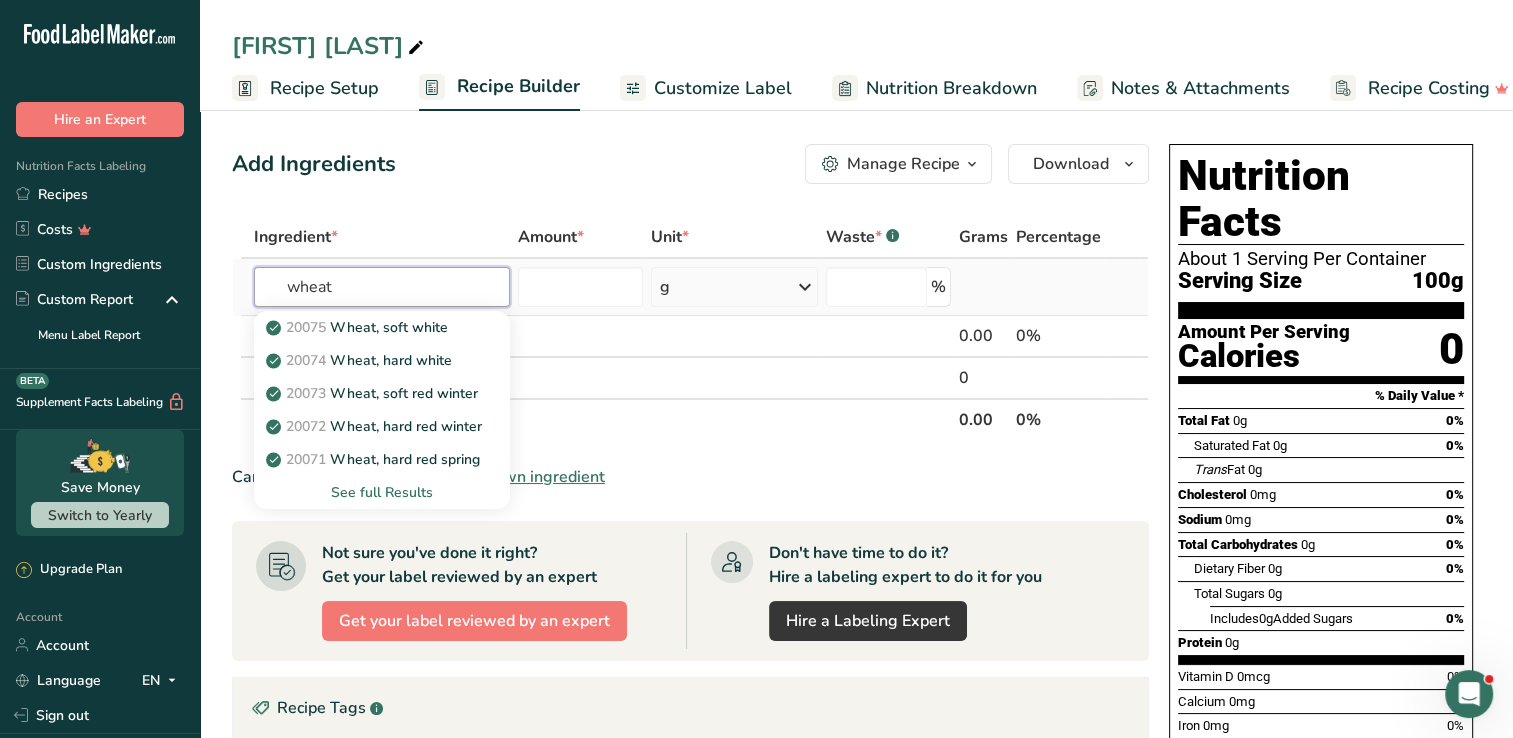 type on "wheat" 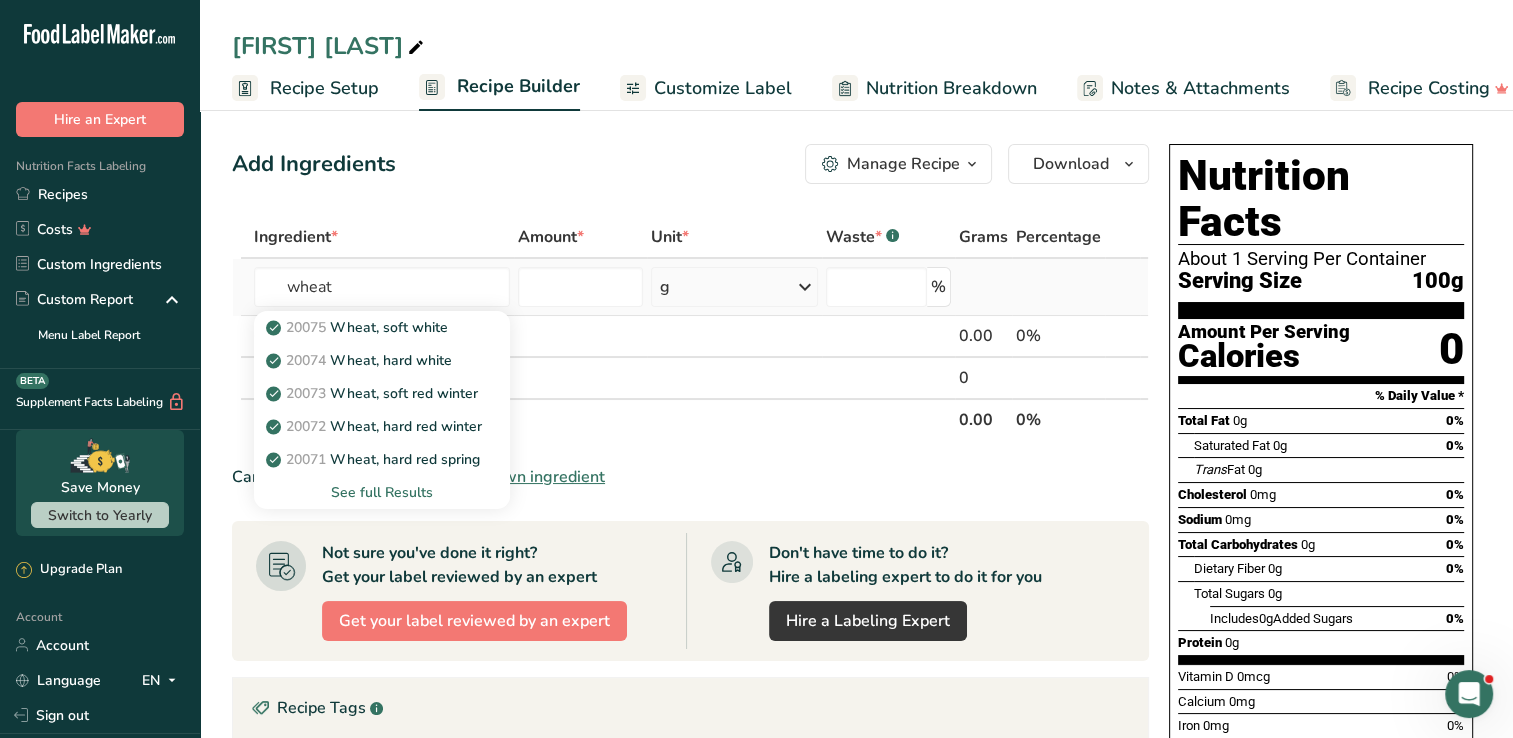 type 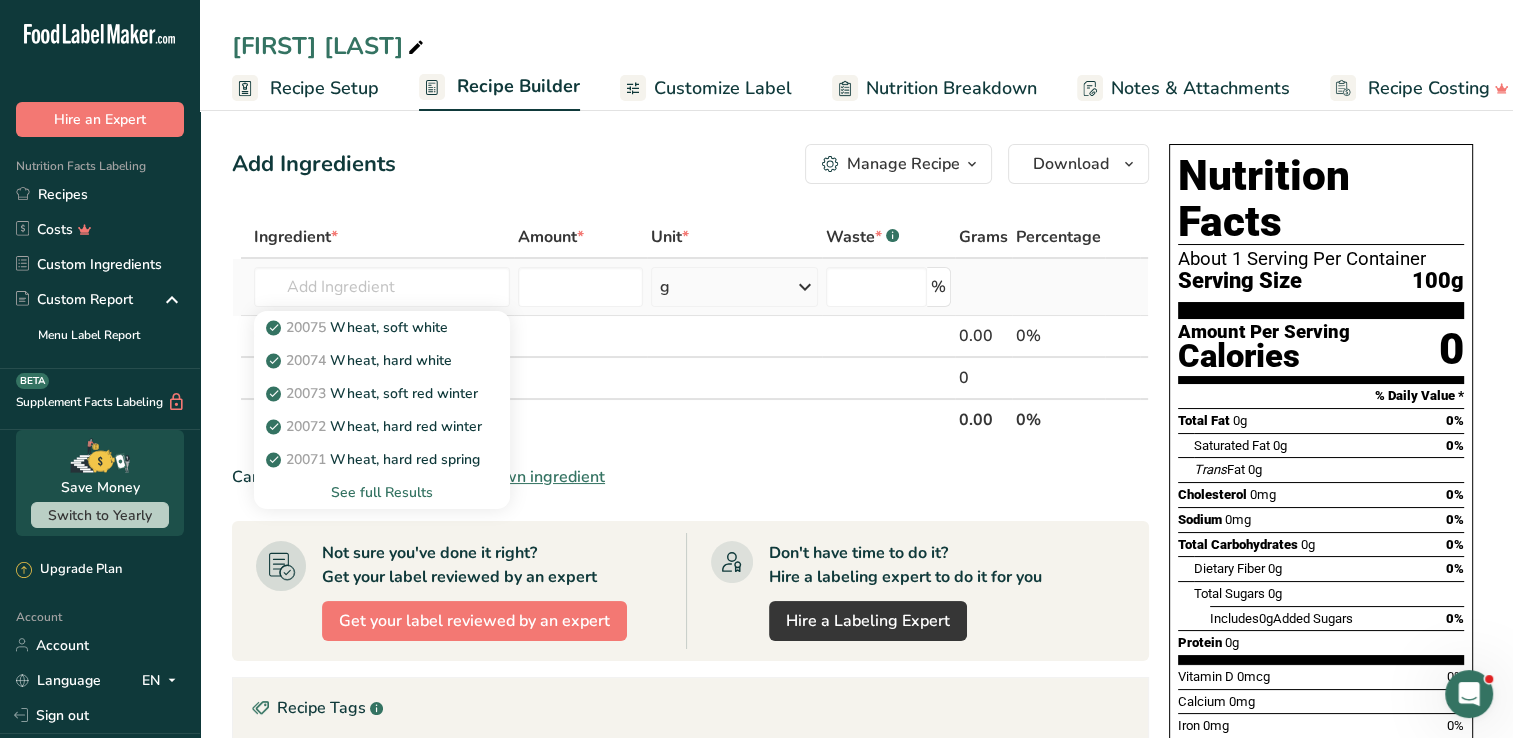 click on "See full Results" at bounding box center (382, 492) 